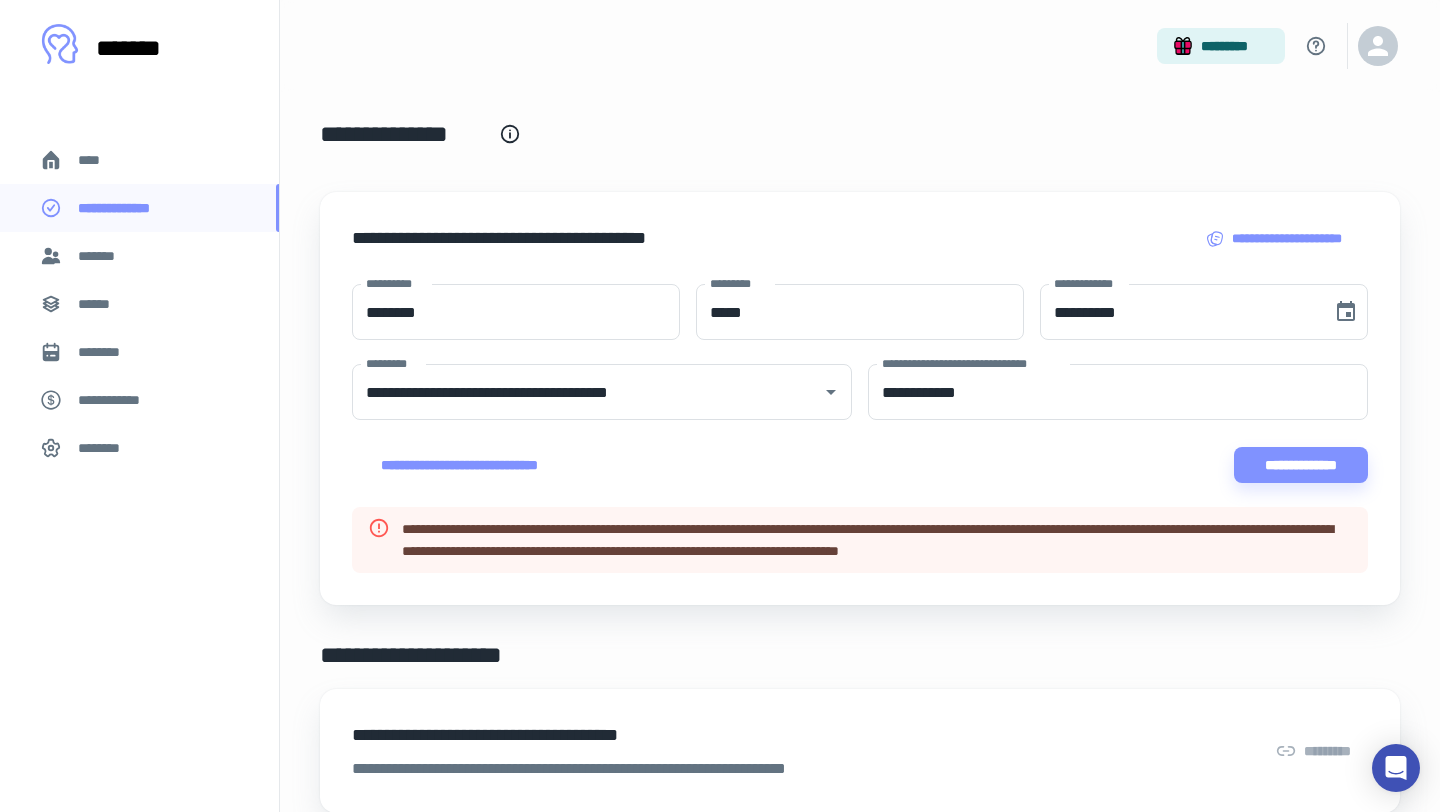 scroll, scrollTop: 0, scrollLeft: 0, axis: both 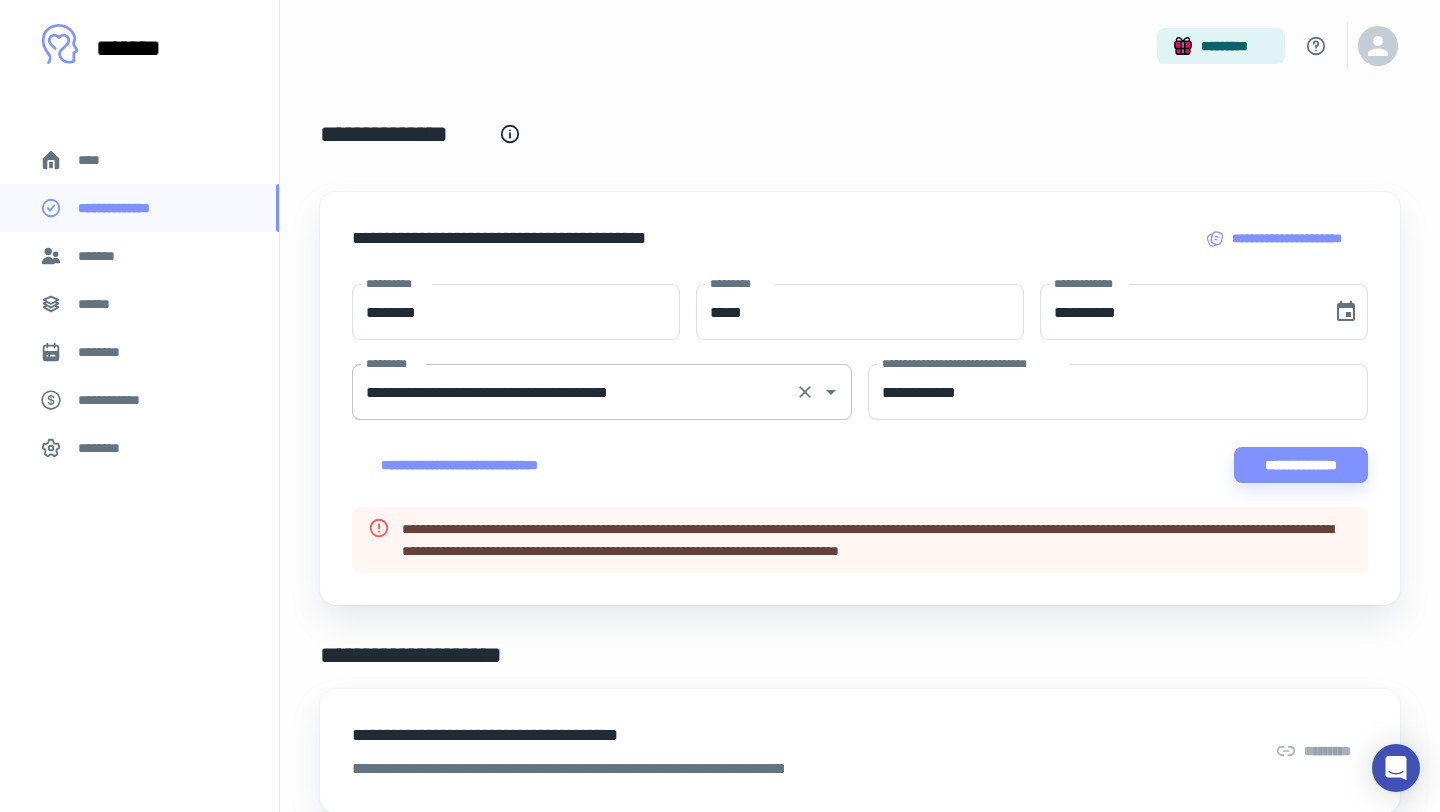 click on "**********" at bounding box center [574, 392] 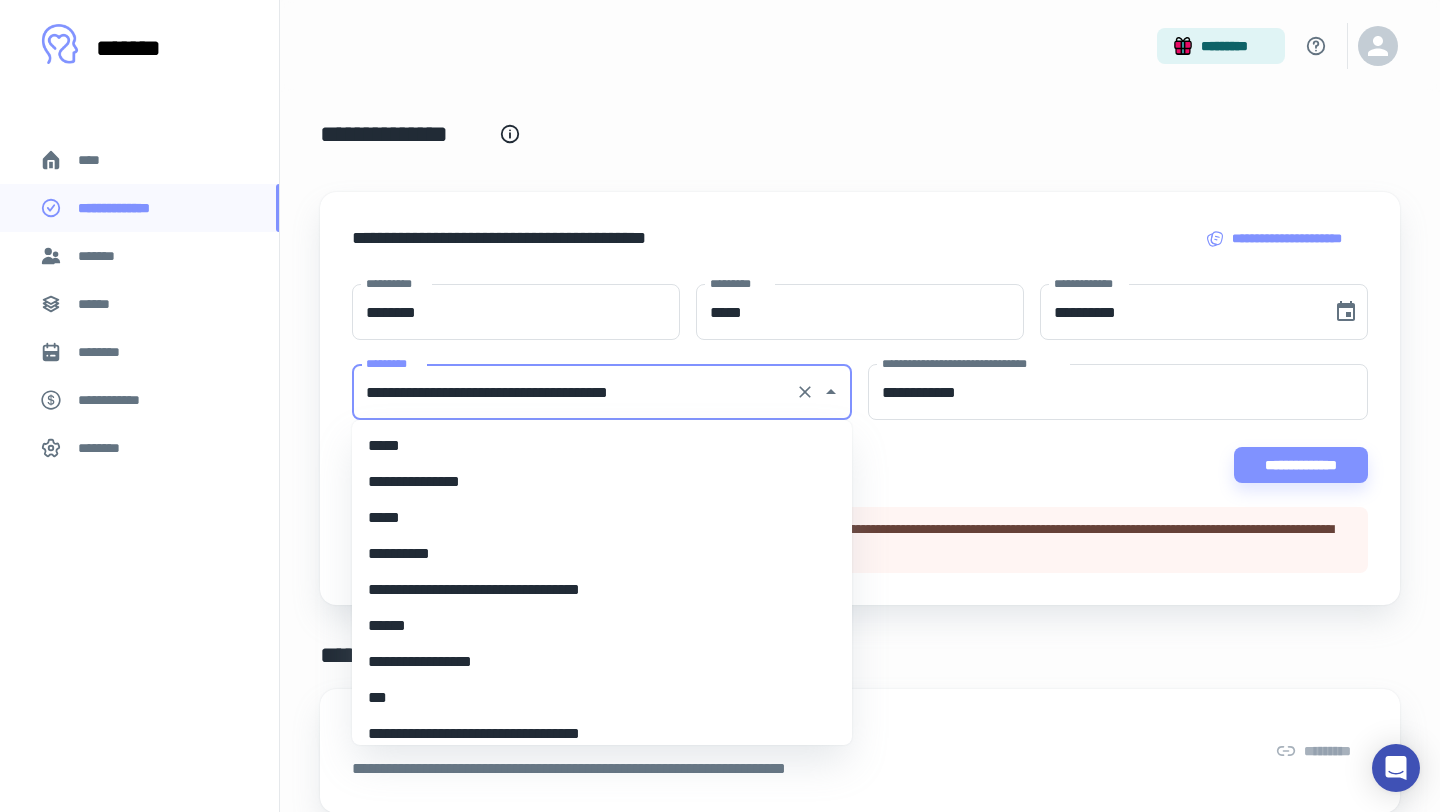 scroll, scrollTop: 907, scrollLeft: 0, axis: vertical 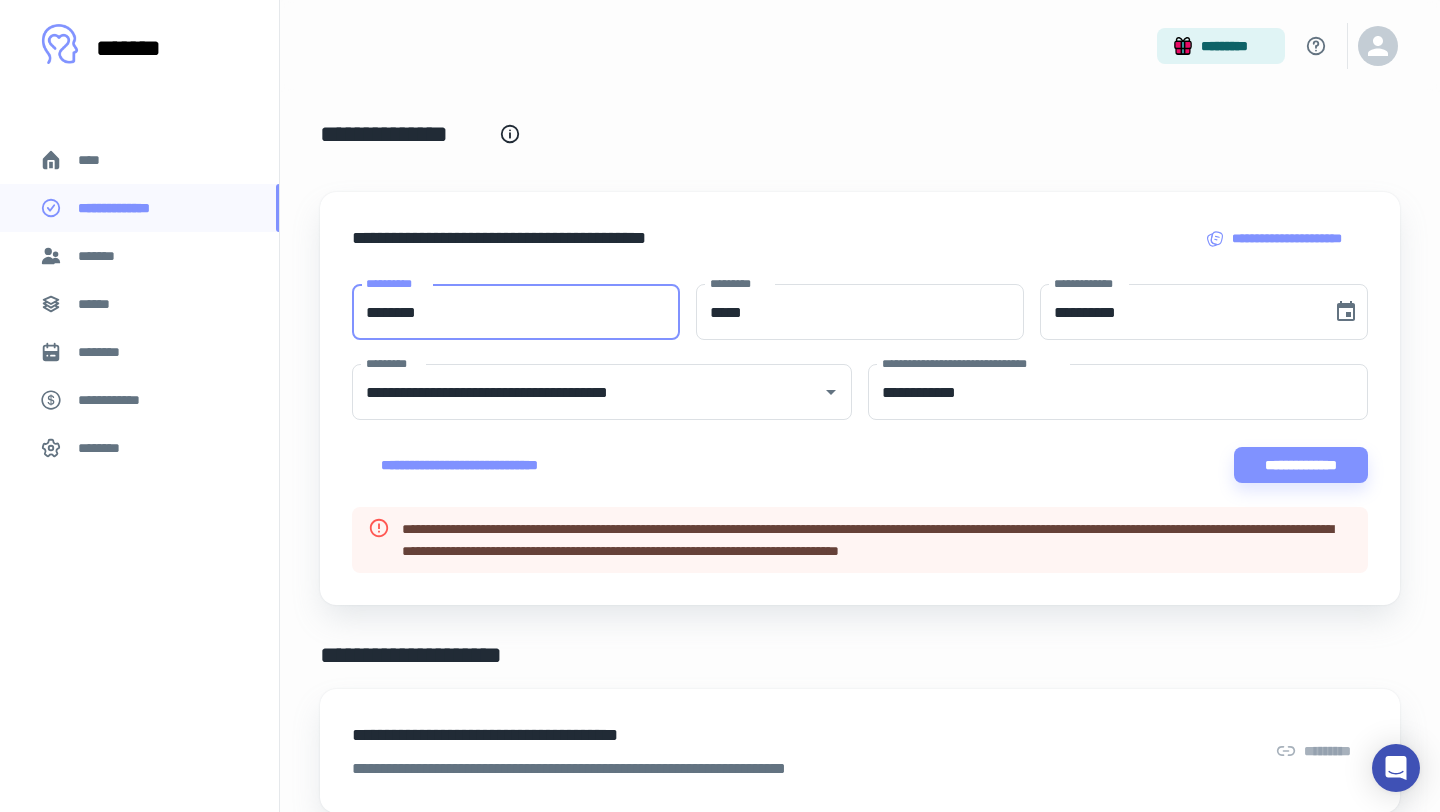 click on "********" at bounding box center (516, 312) 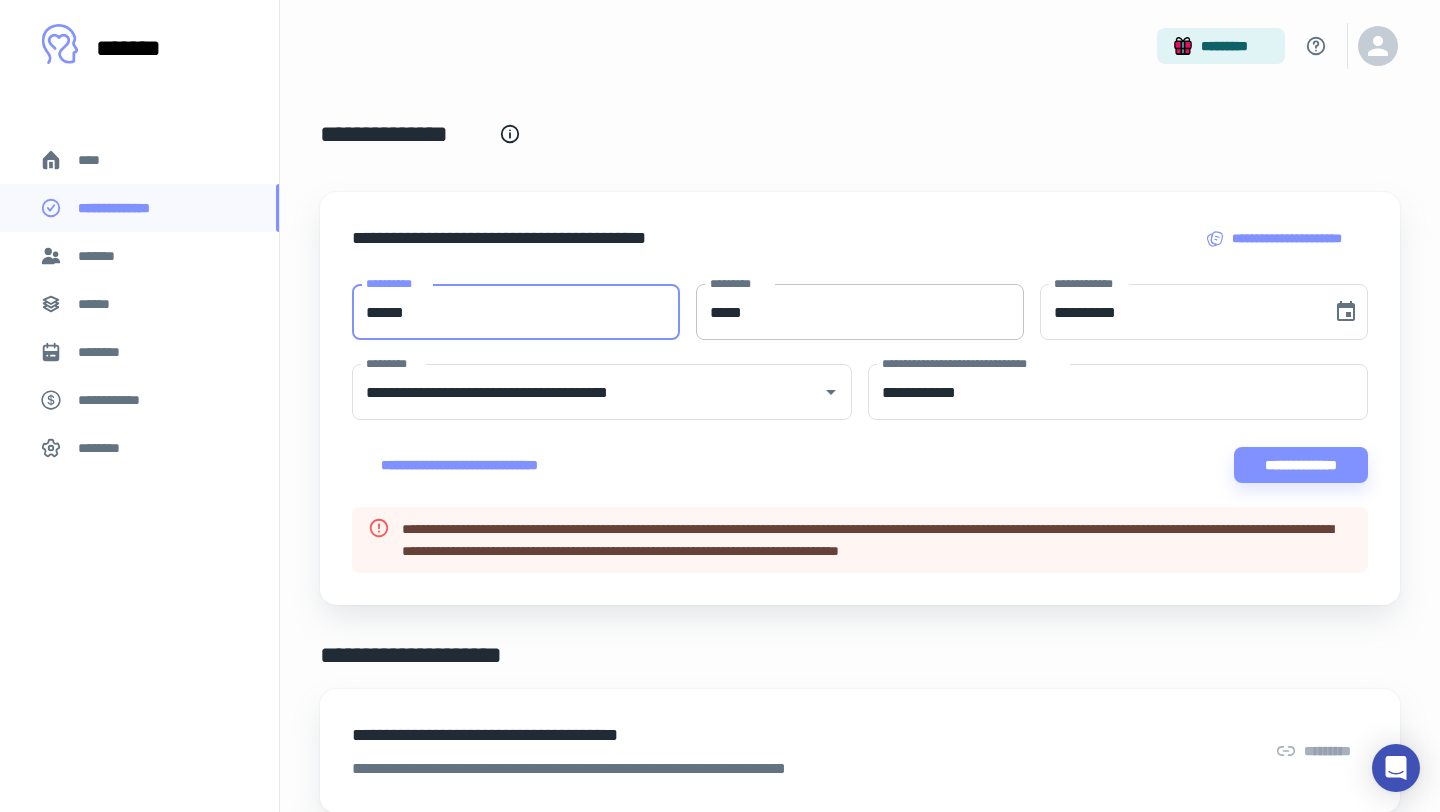 type on "******" 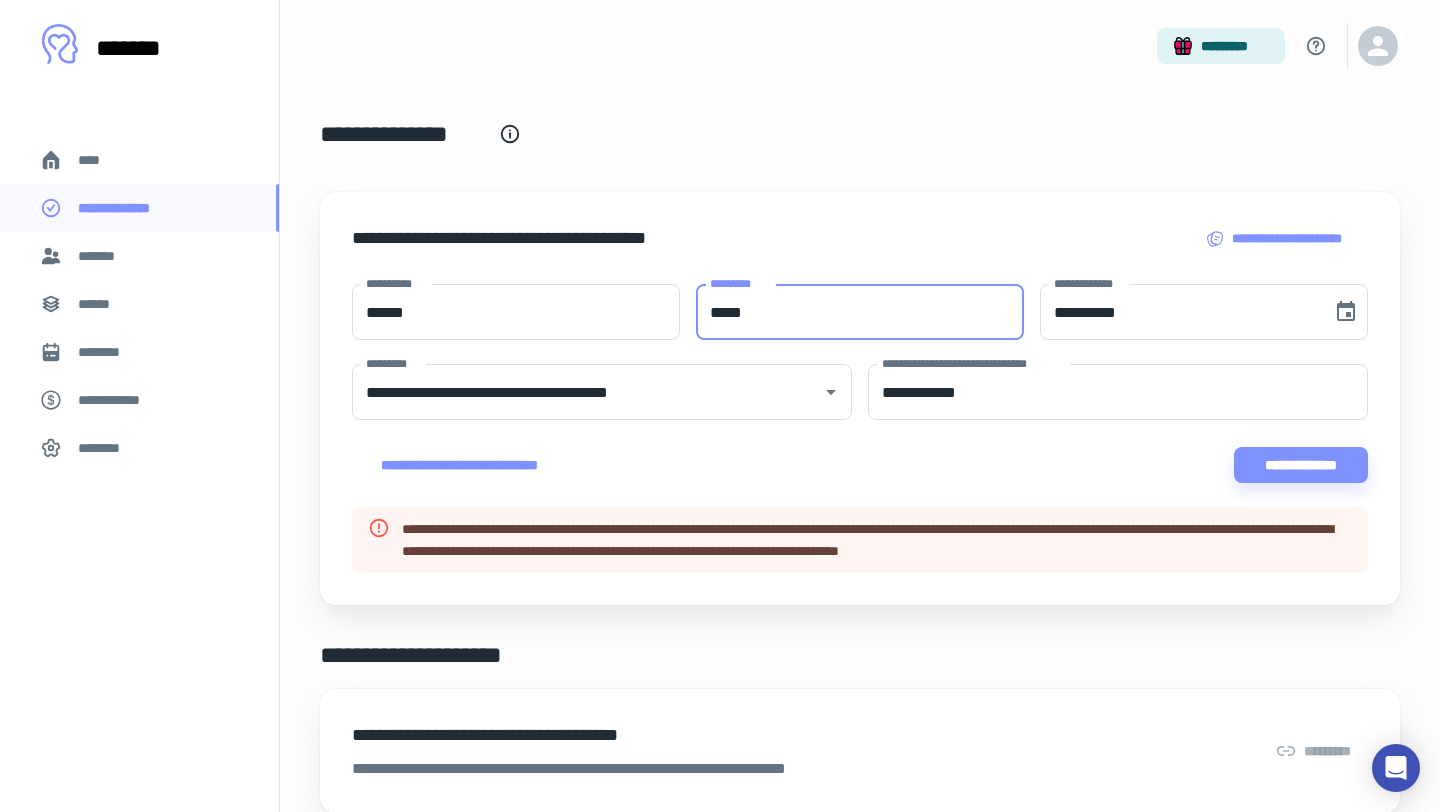 click on "*****" at bounding box center [860, 312] 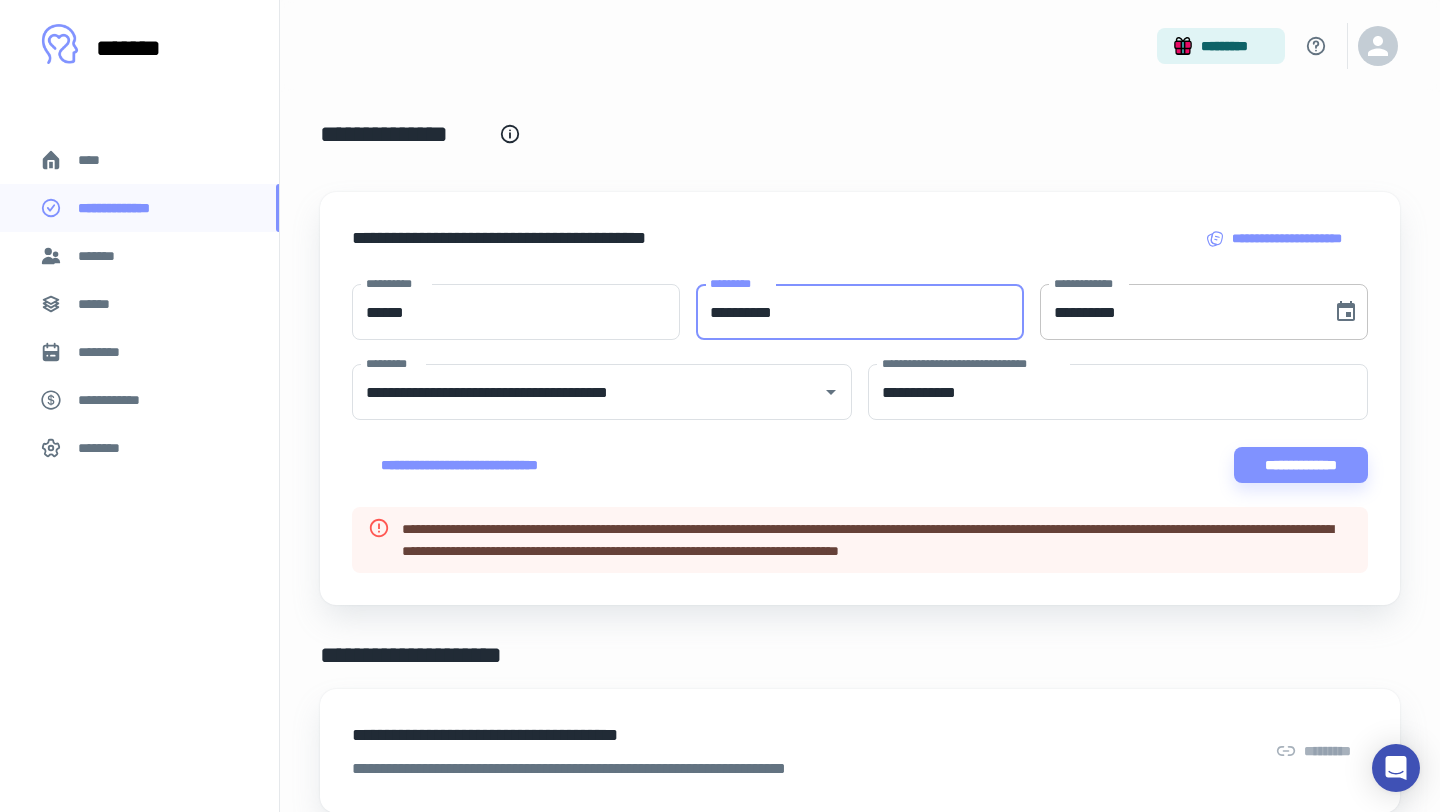 type on "**********" 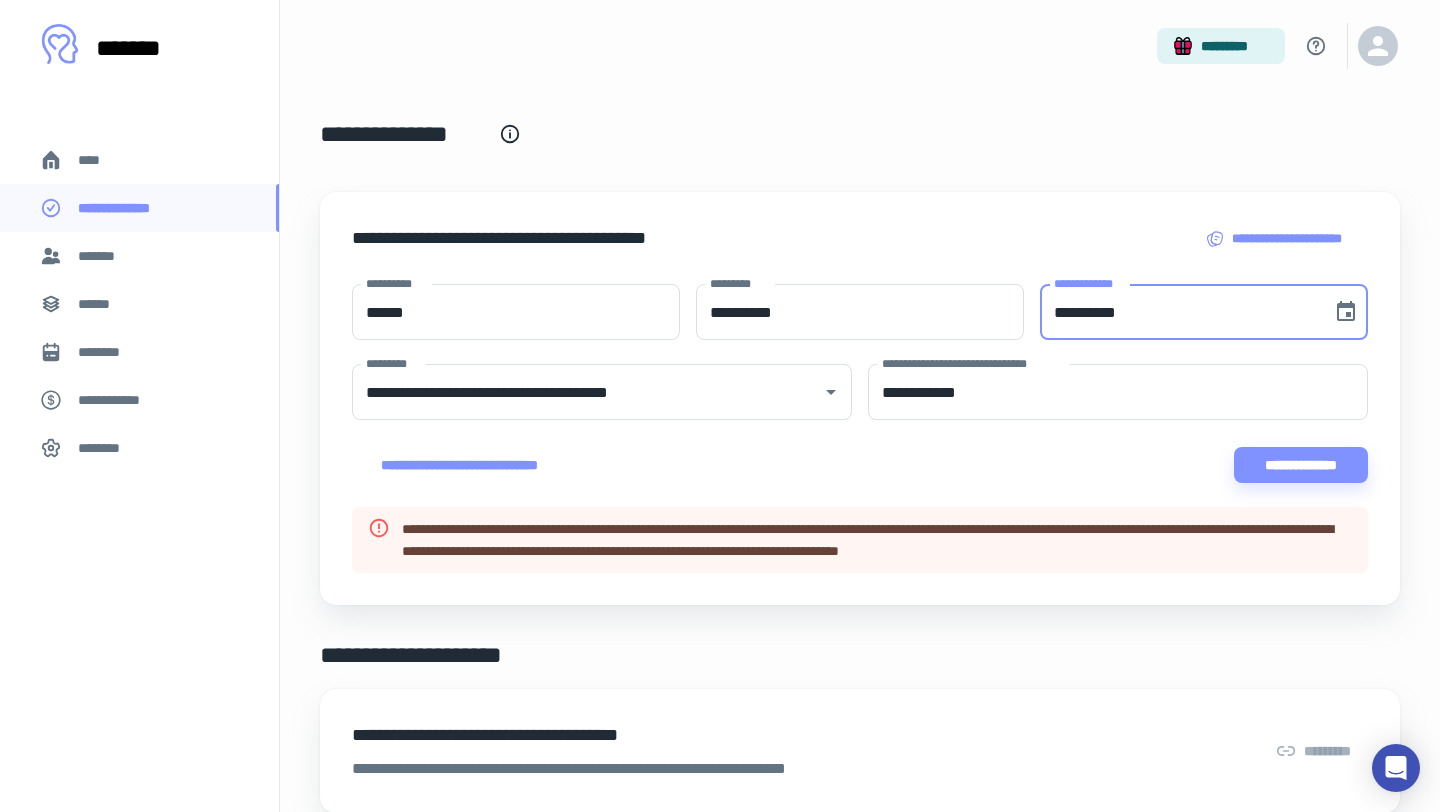 click on "**********" at bounding box center [1179, 312] 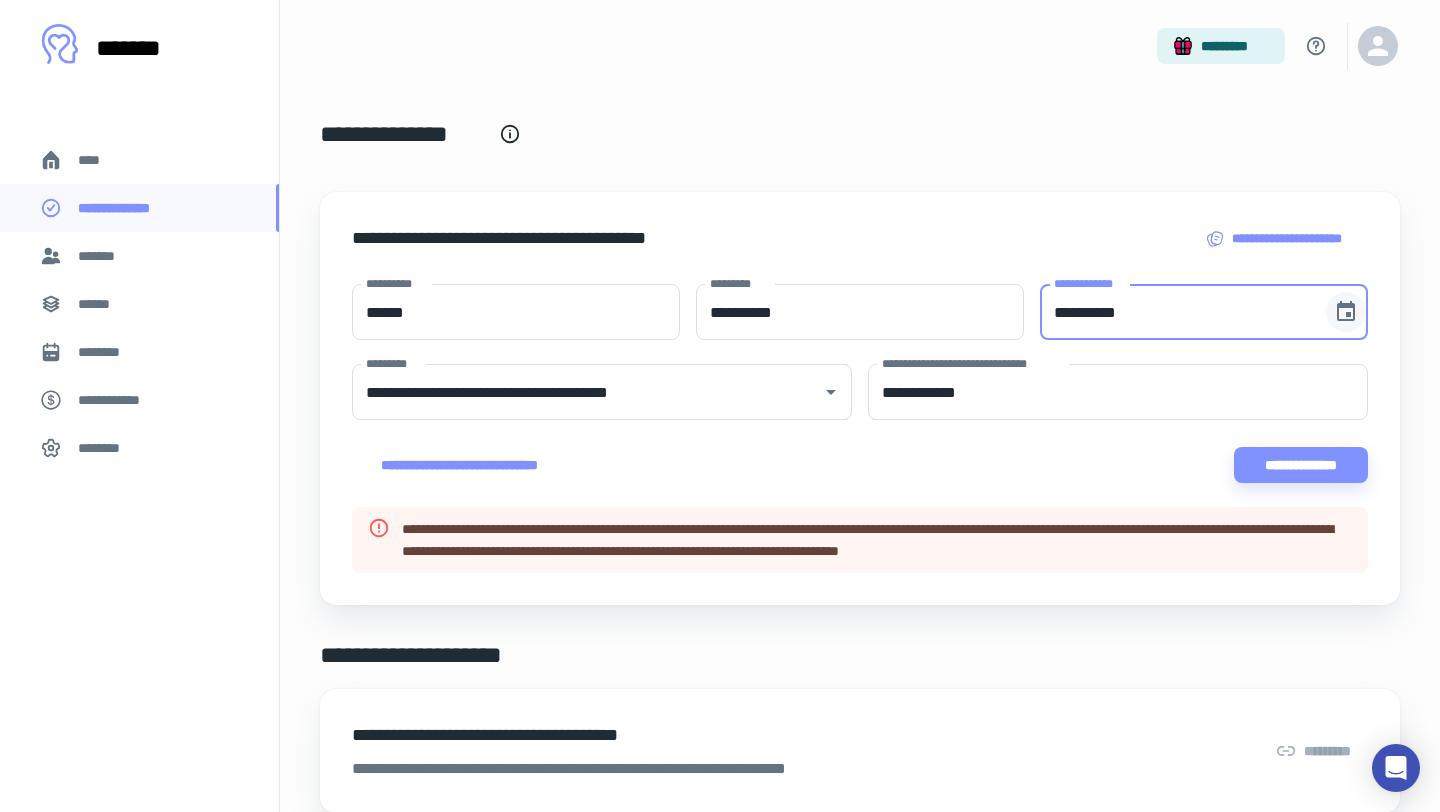 click 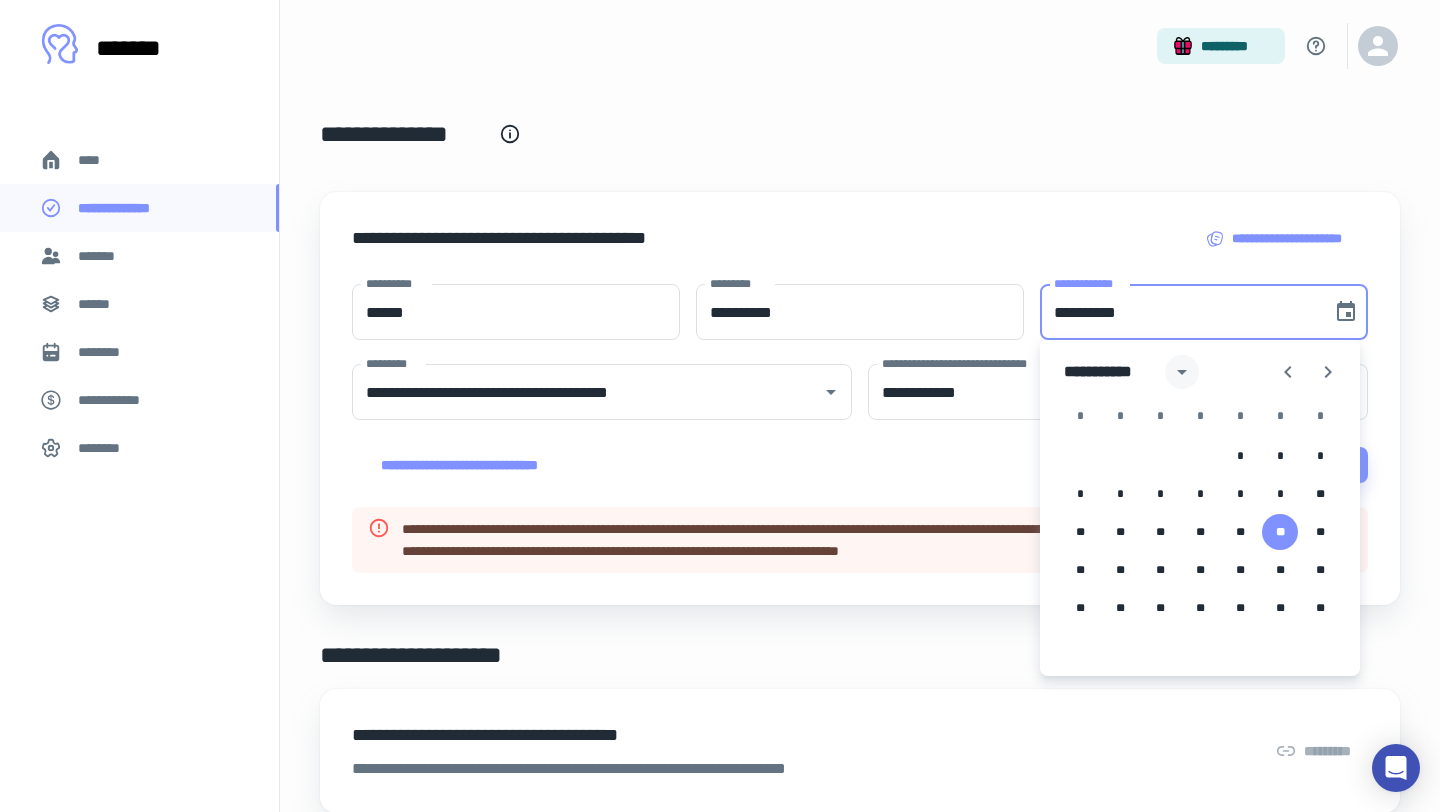 click 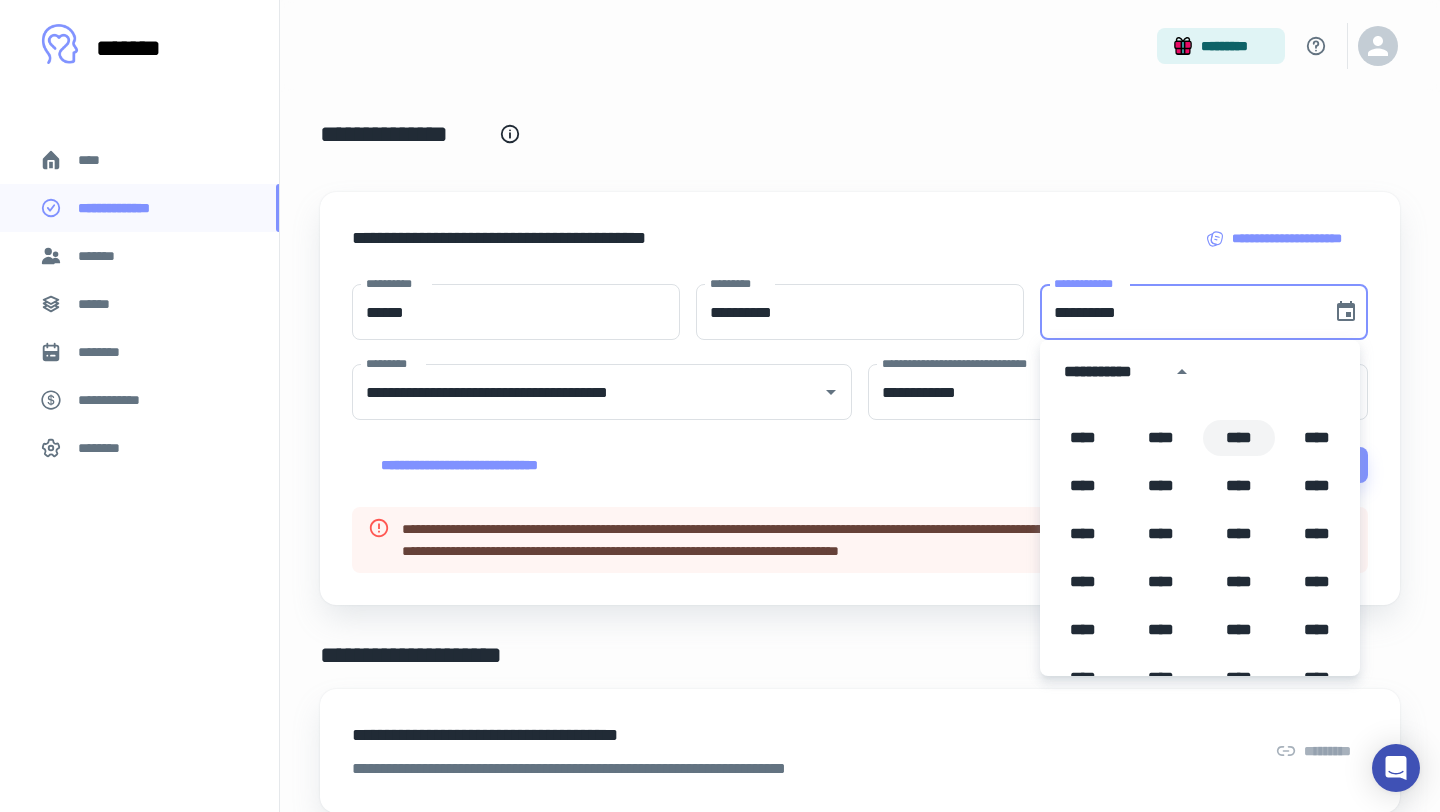 scroll, scrollTop: 989, scrollLeft: 0, axis: vertical 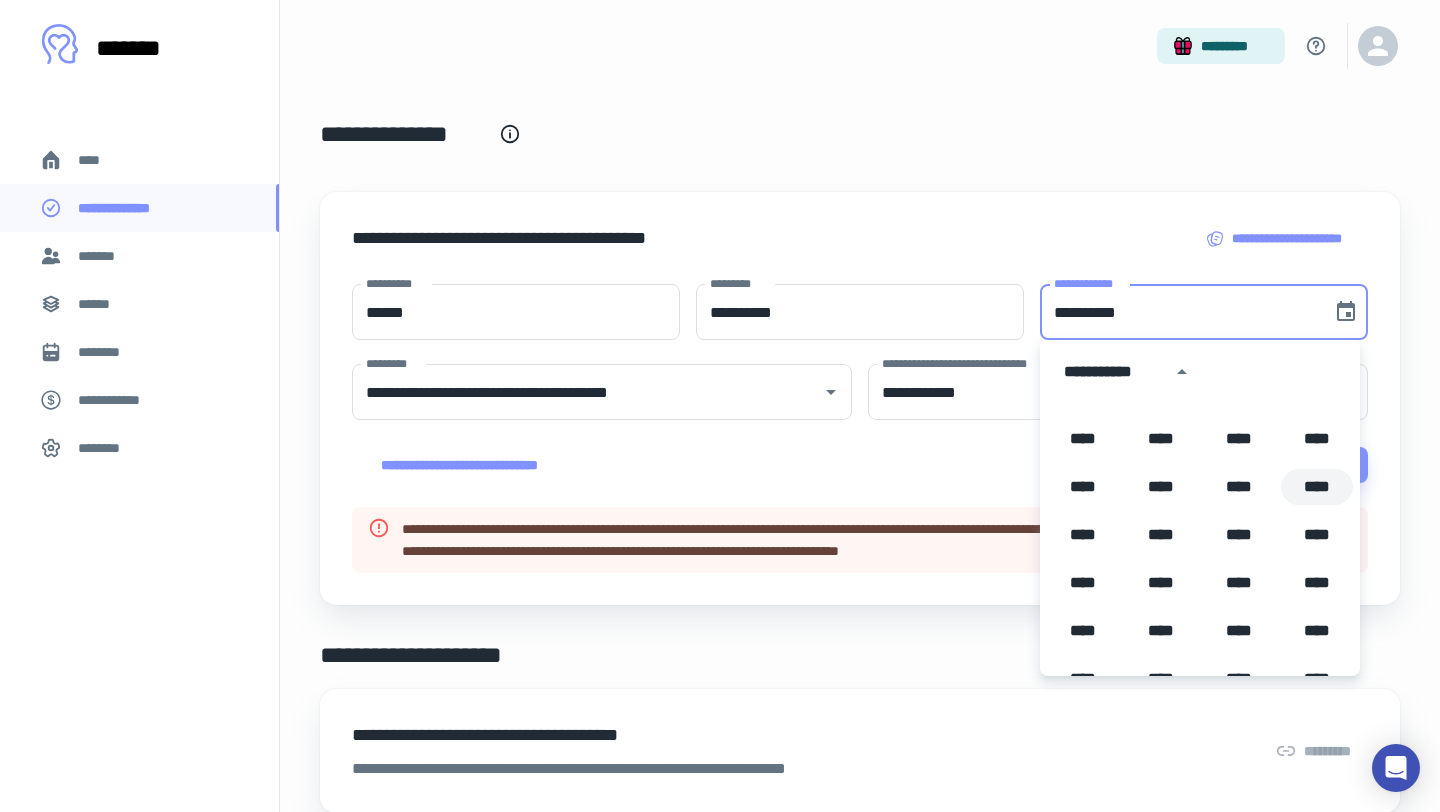 click on "****" at bounding box center [1317, 487] 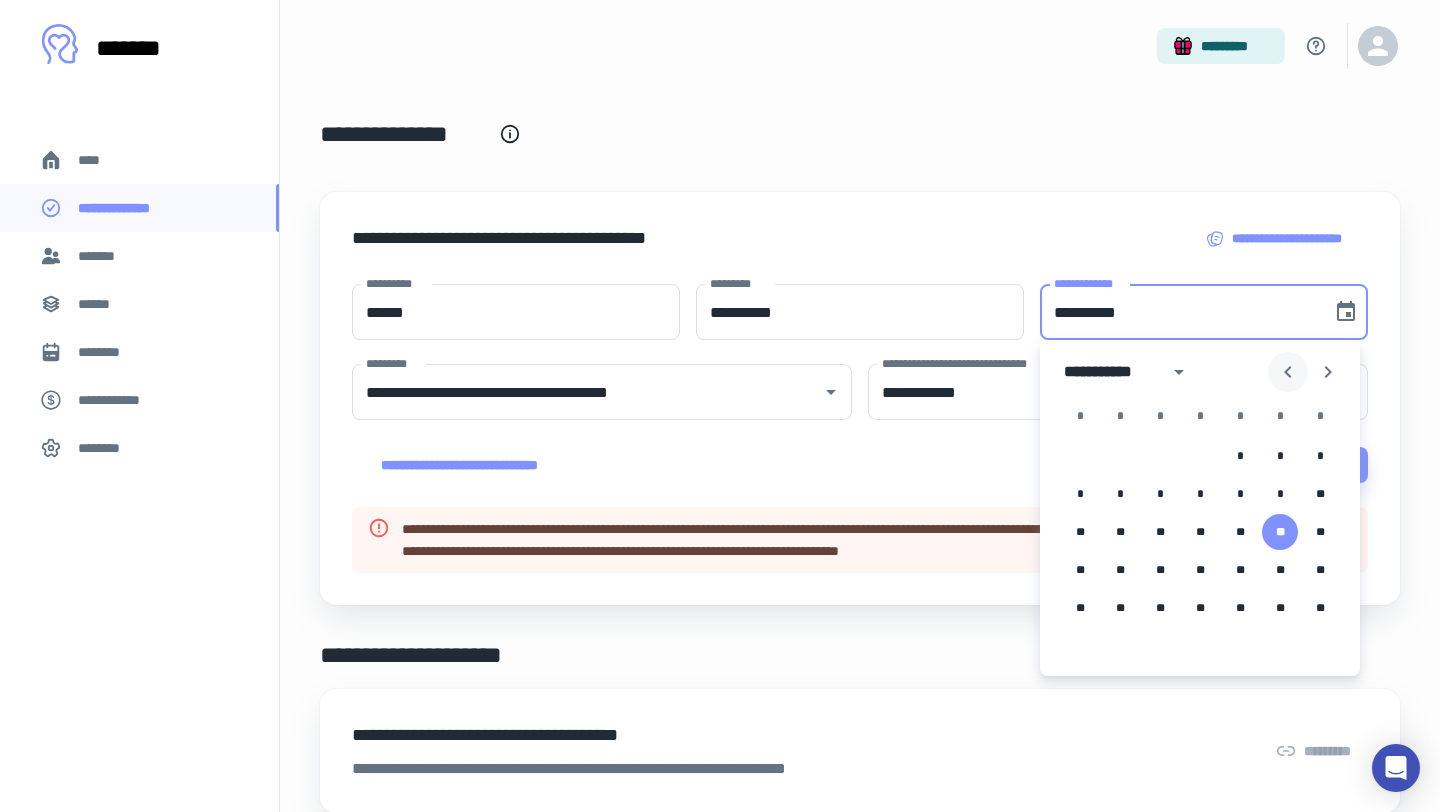 click 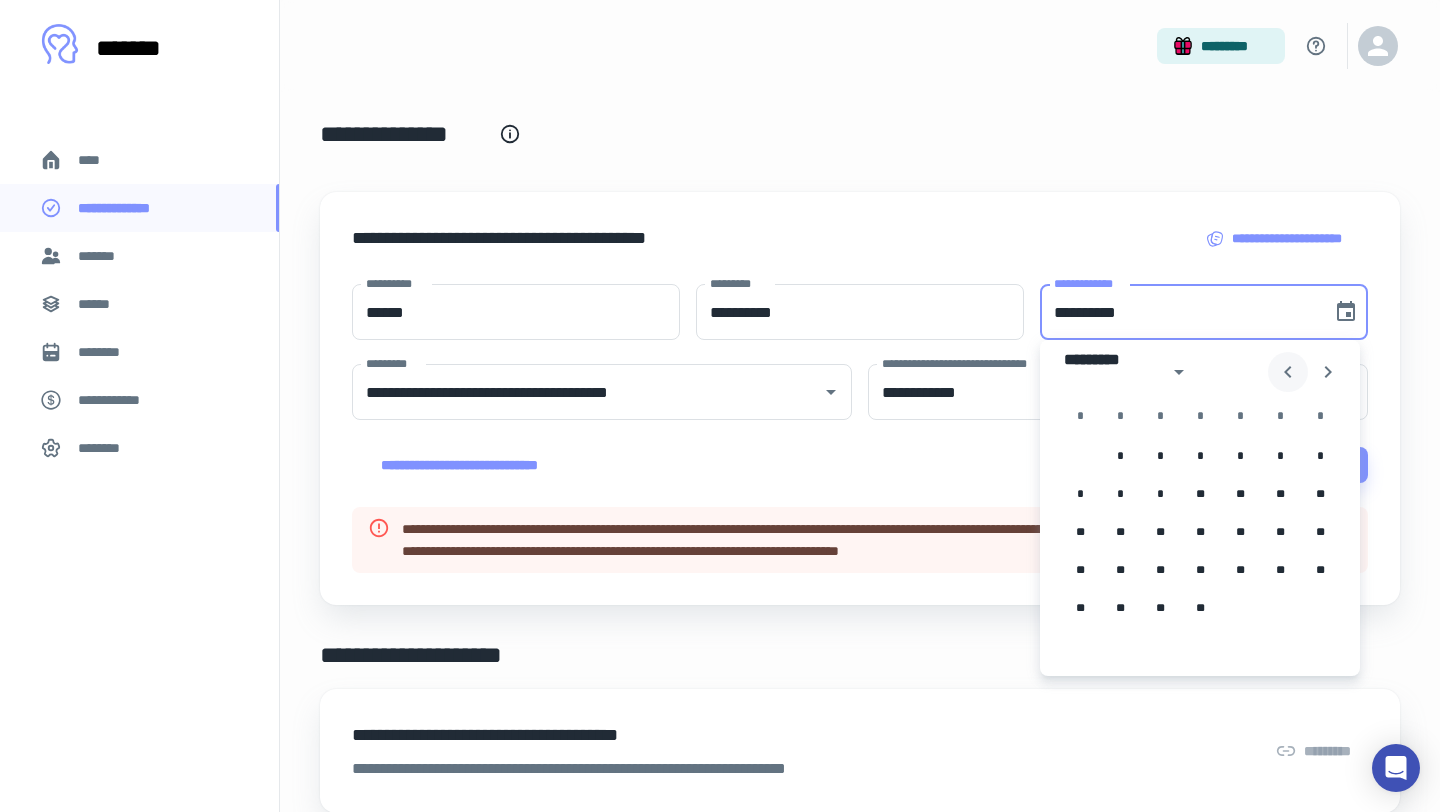 click 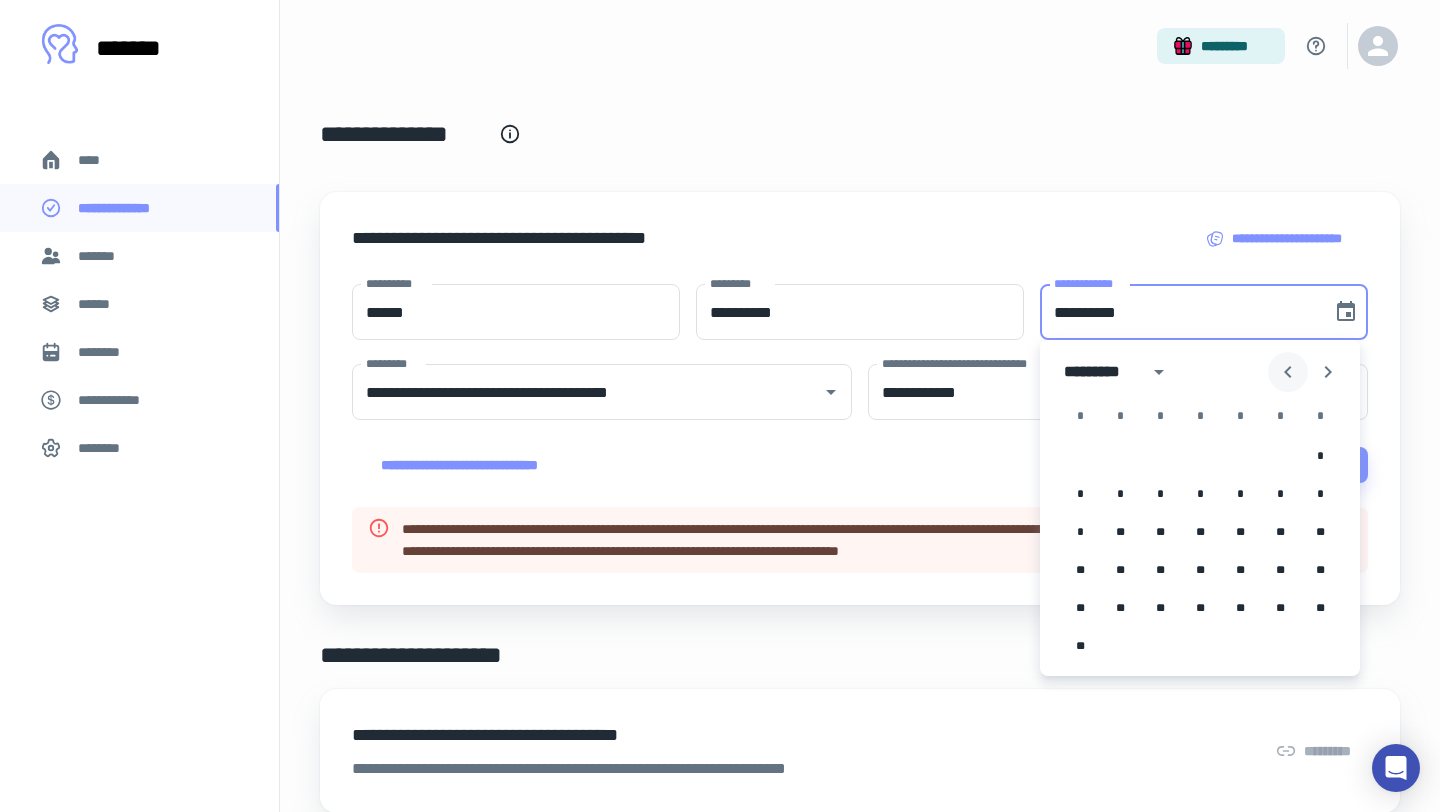 click 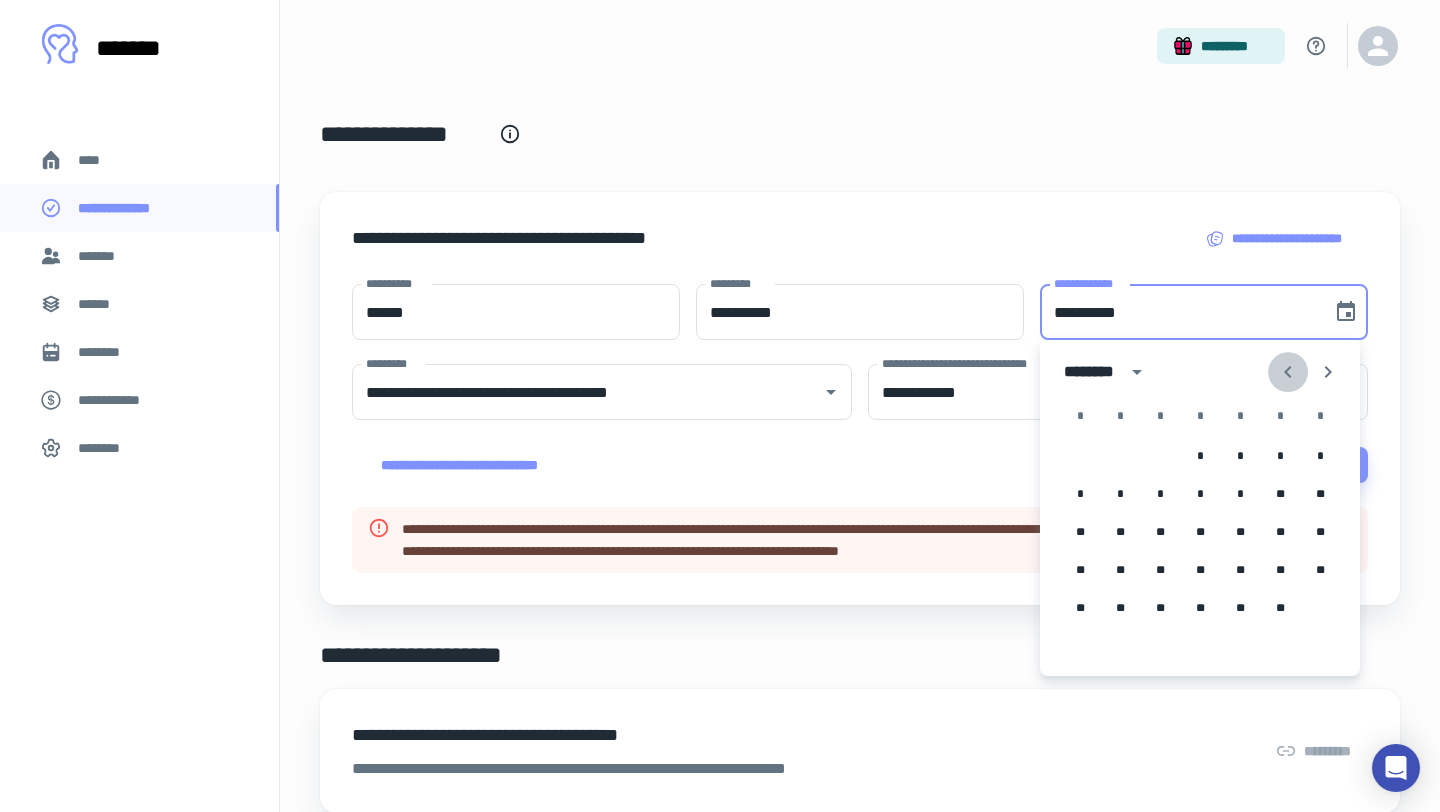 click 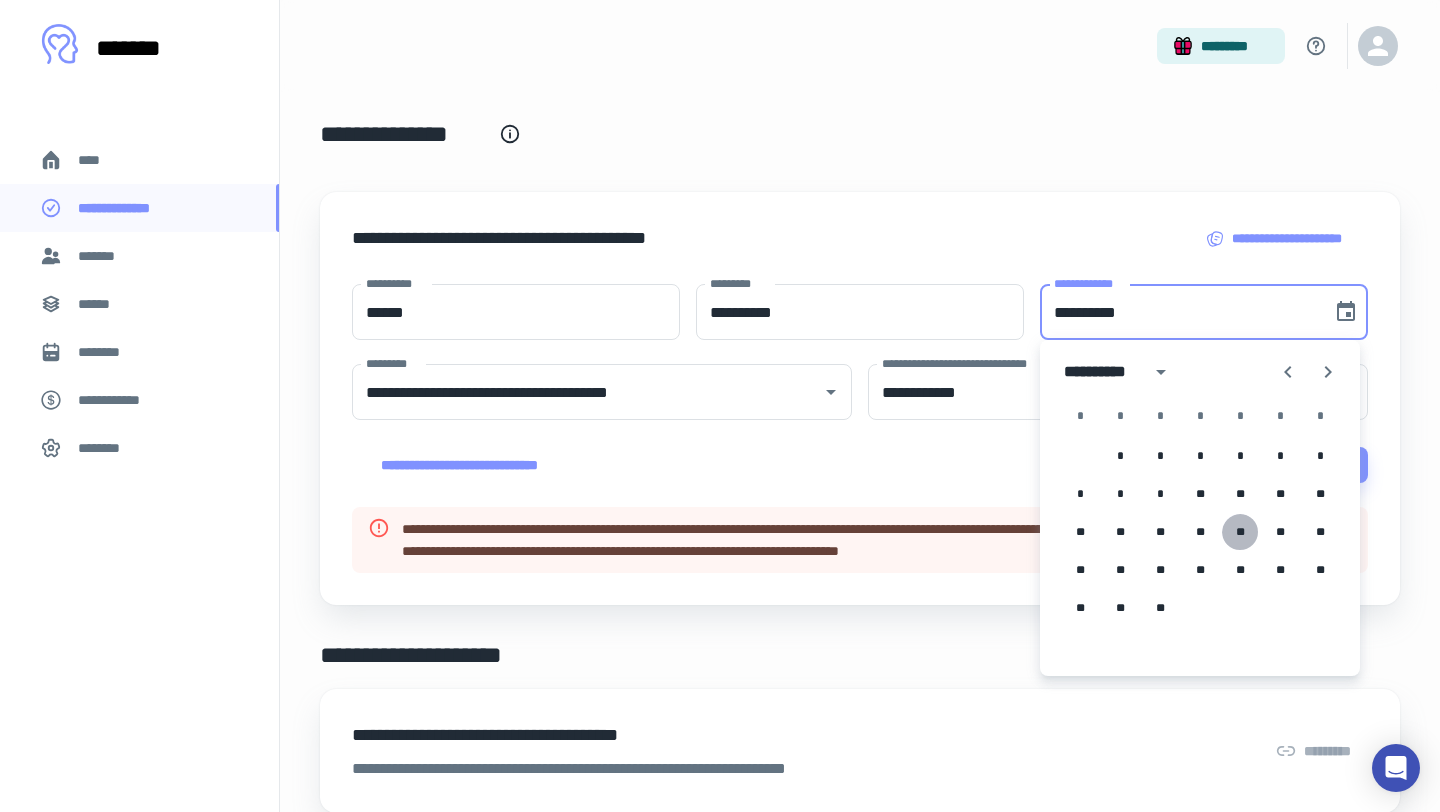 click on "**" at bounding box center (1240, 532) 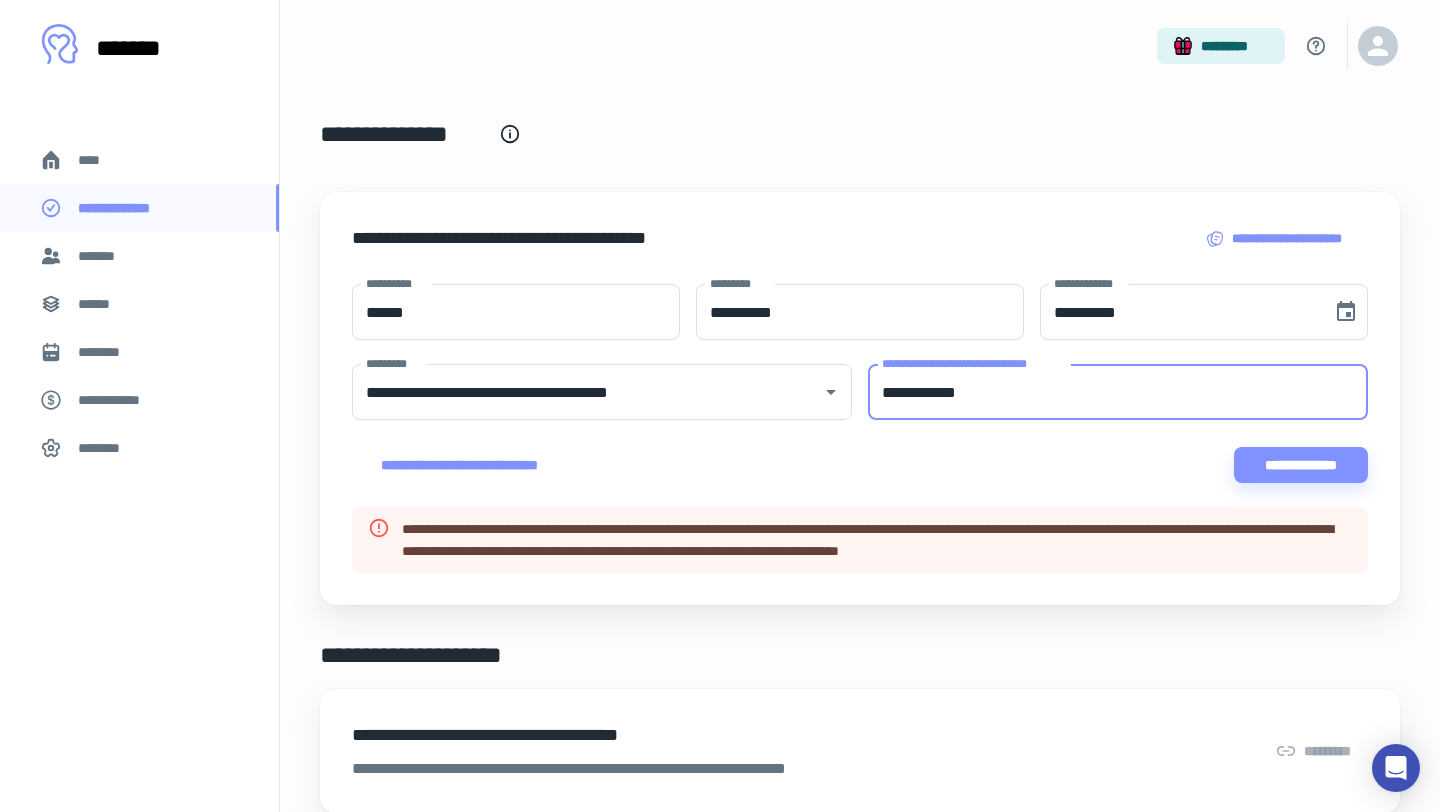 click on "**********" at bounding box center (1118, 392) 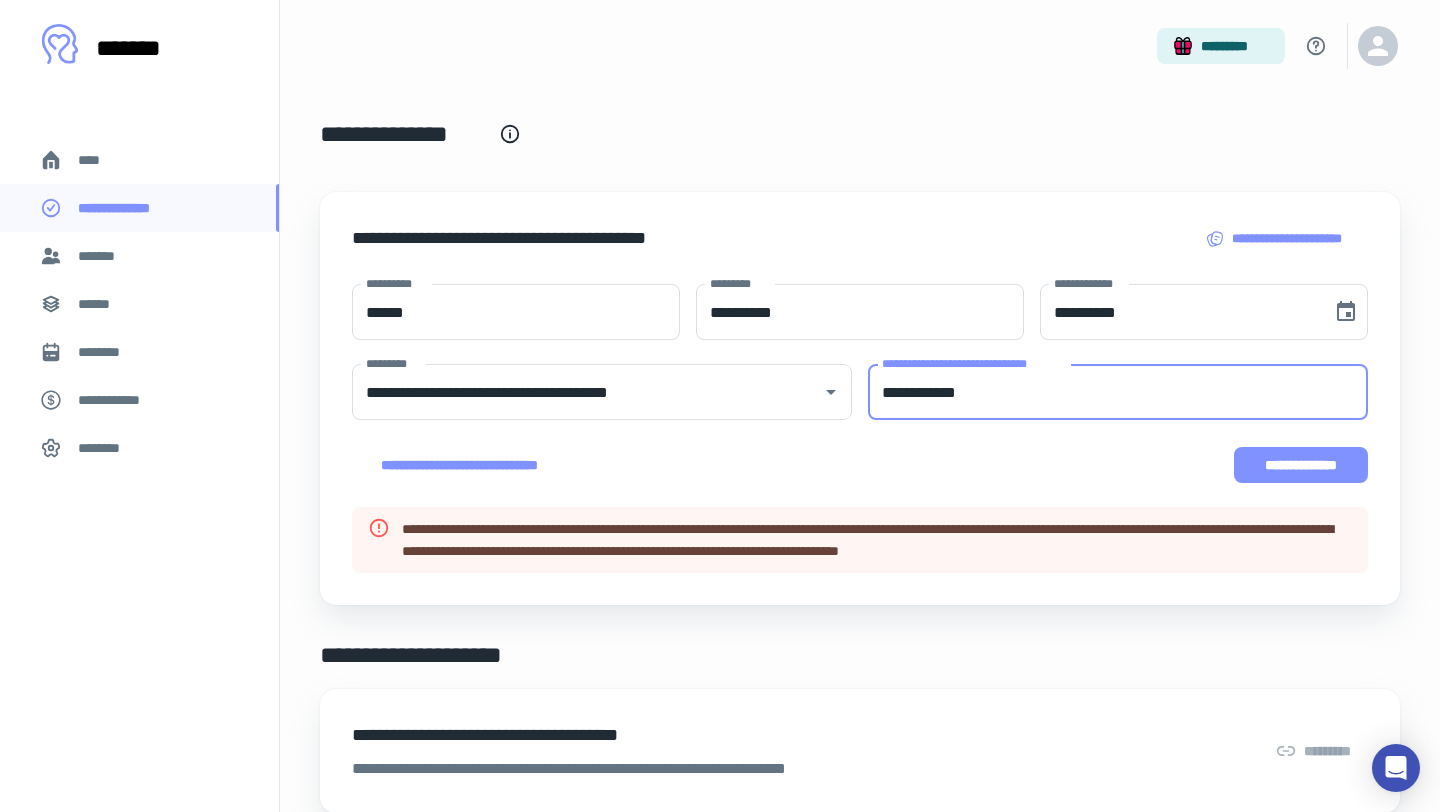 type on "**********" 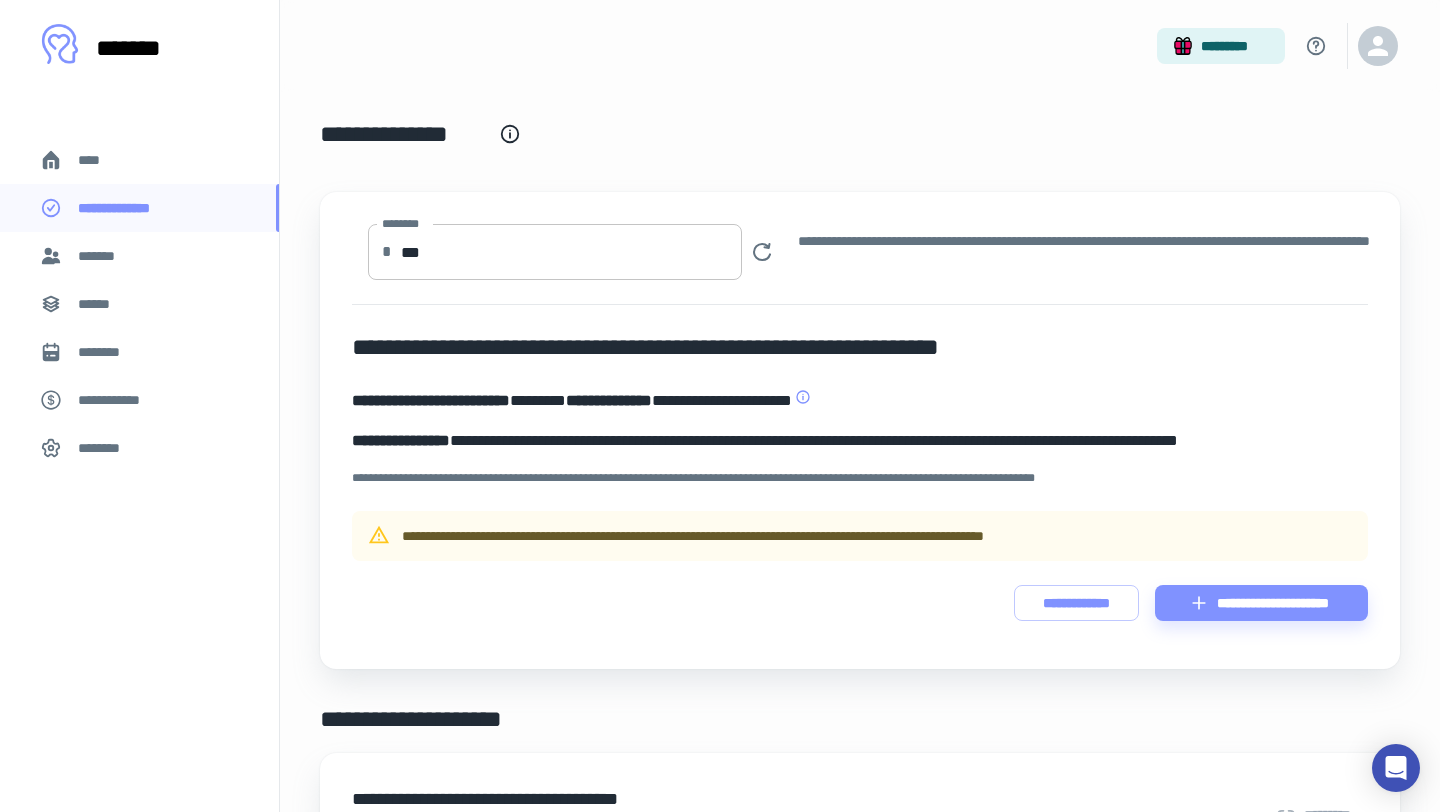 click on "***" at bounding box center (571, 252) 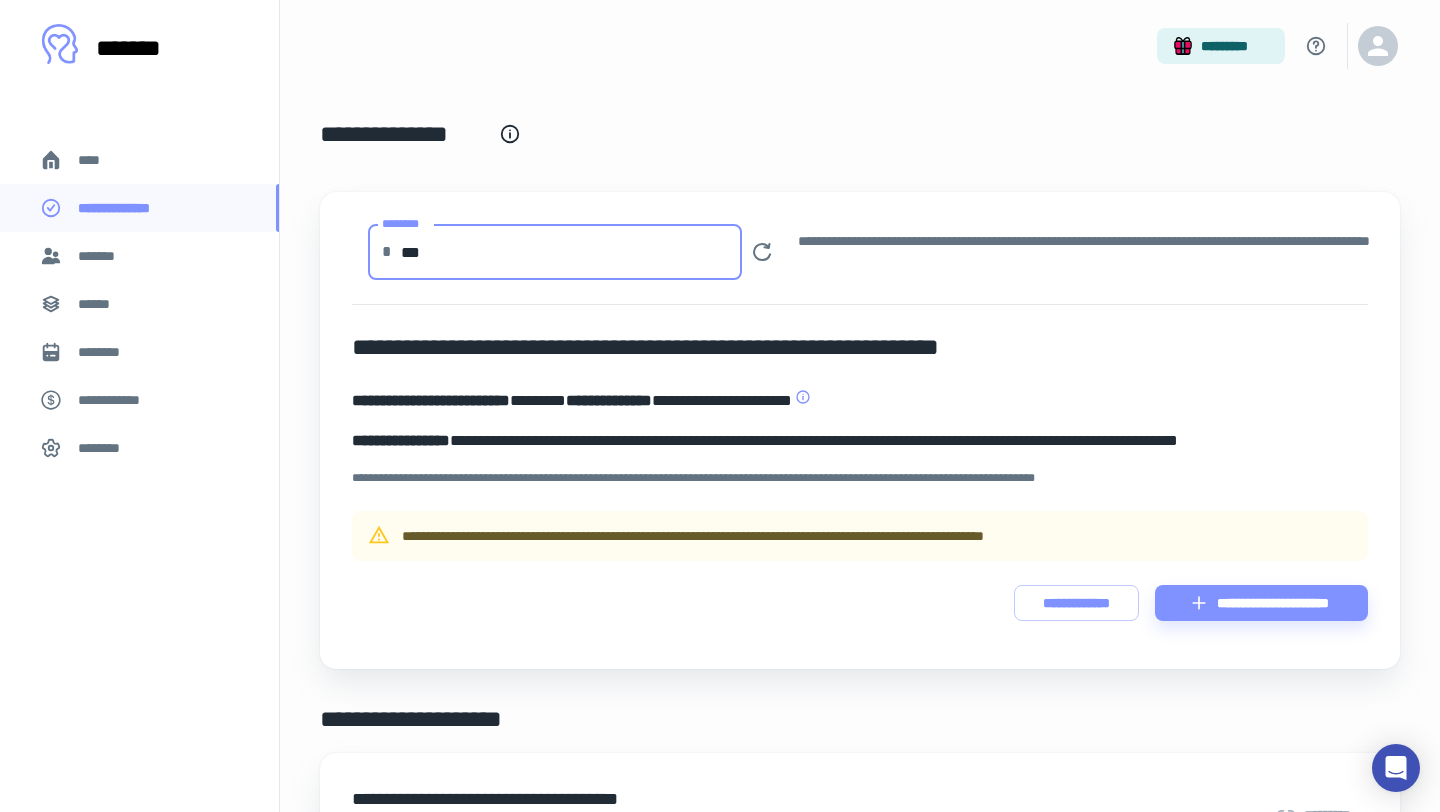 click on "***" at bounding box center (571, 252) 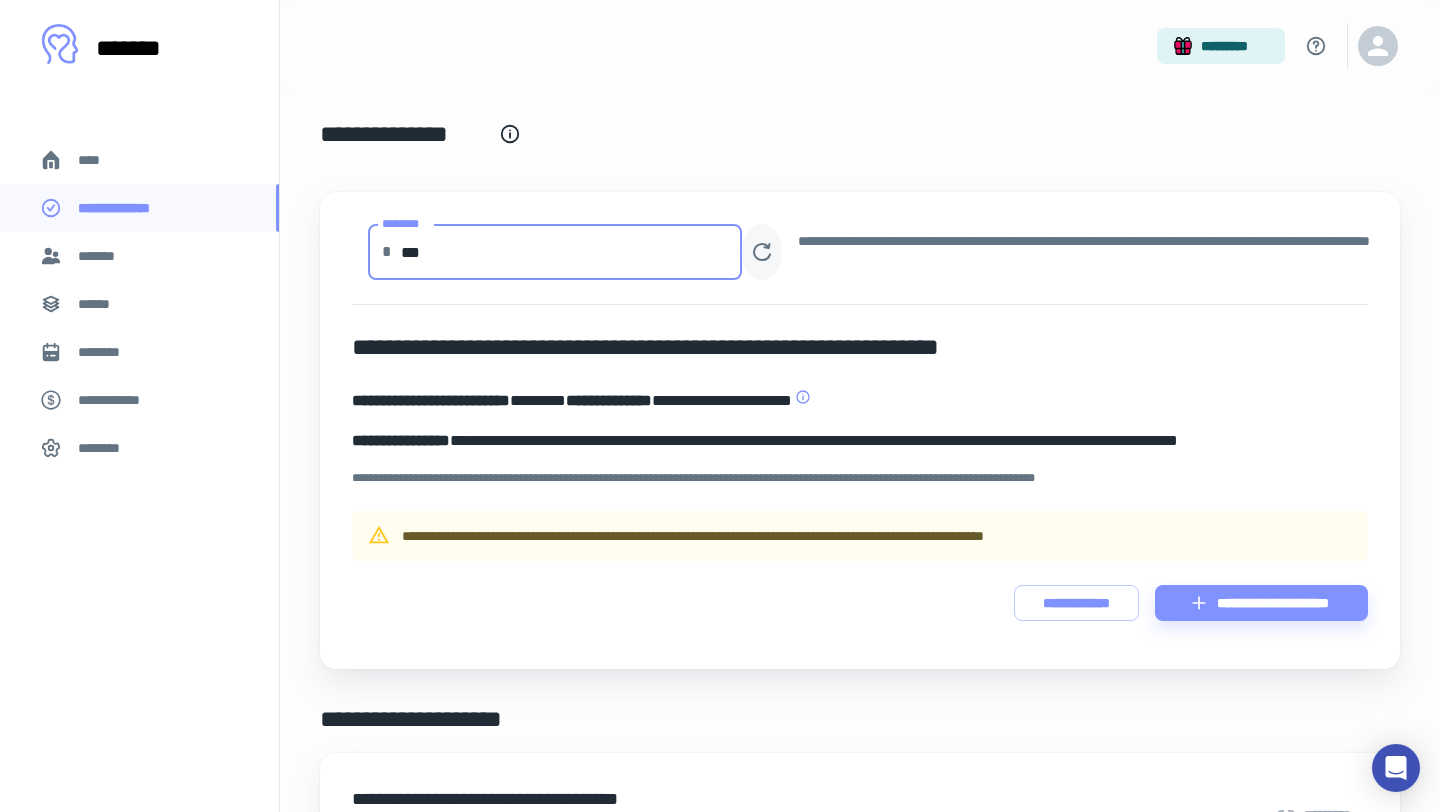 type on "***" 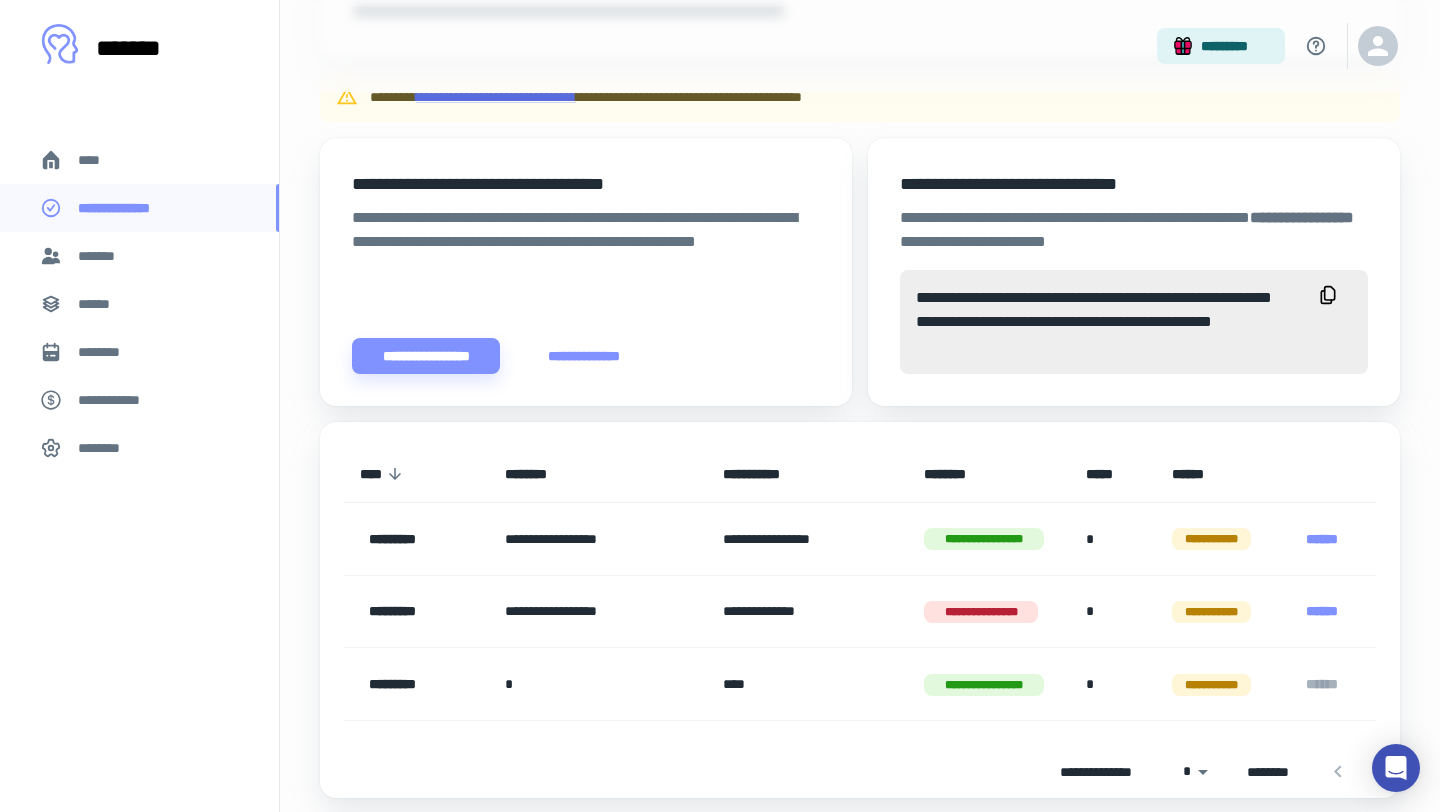 scroll, scrollTop: 820, scrollLeft: 0, axis: vertical 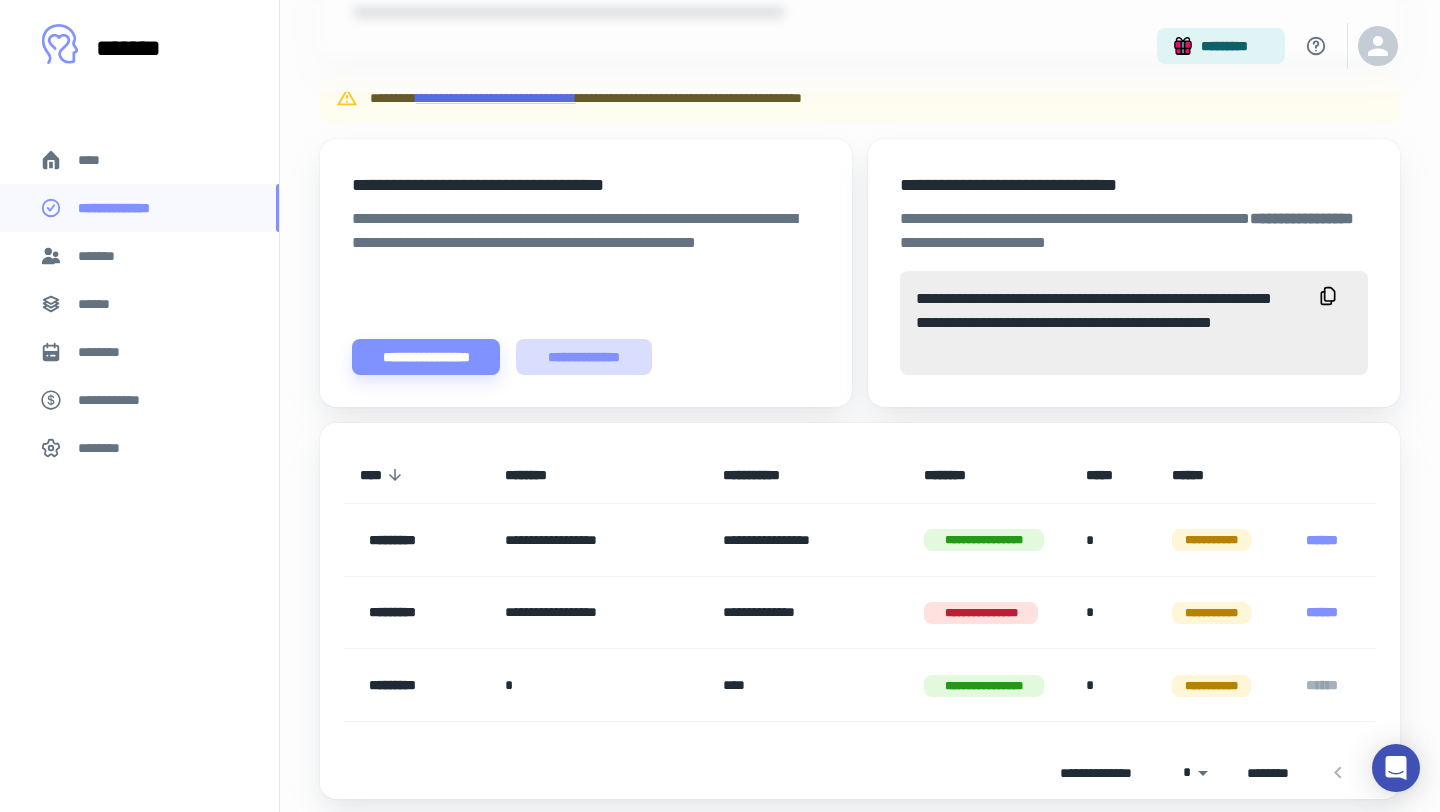 click on "**********" at bounding box center [584, 357] 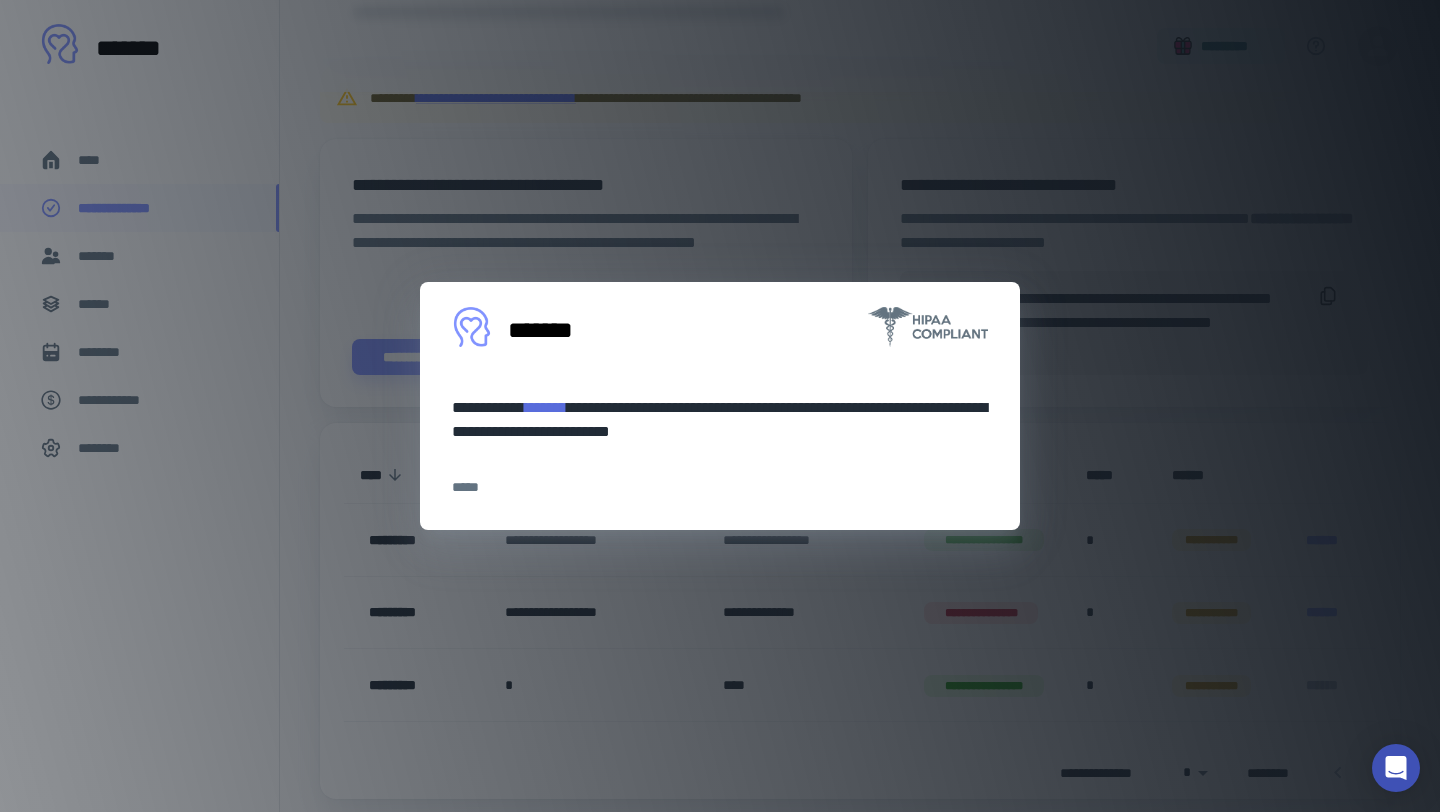 click on "*******" at bounding box center [546, 407] 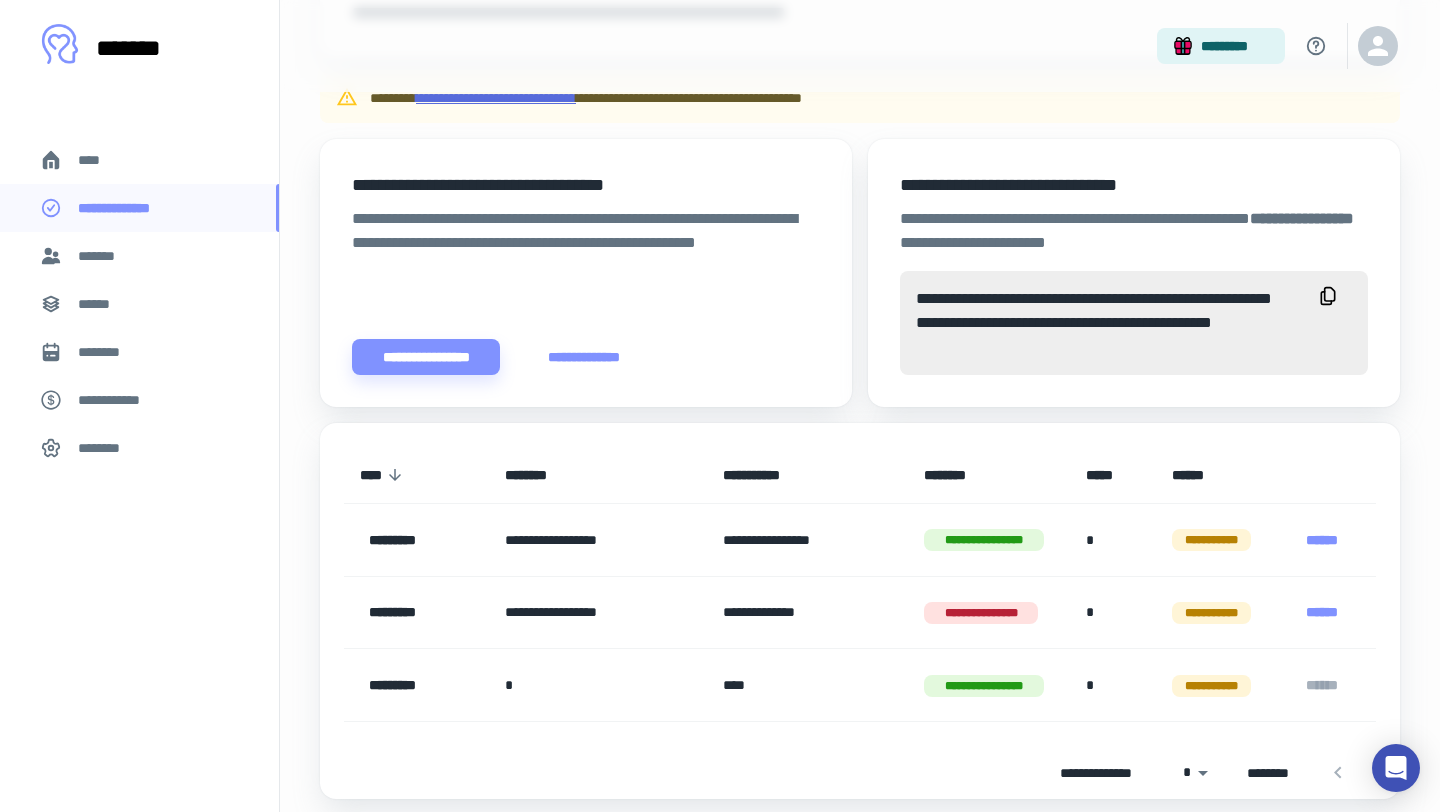 click on "**********" at bounding box center (496, 98) 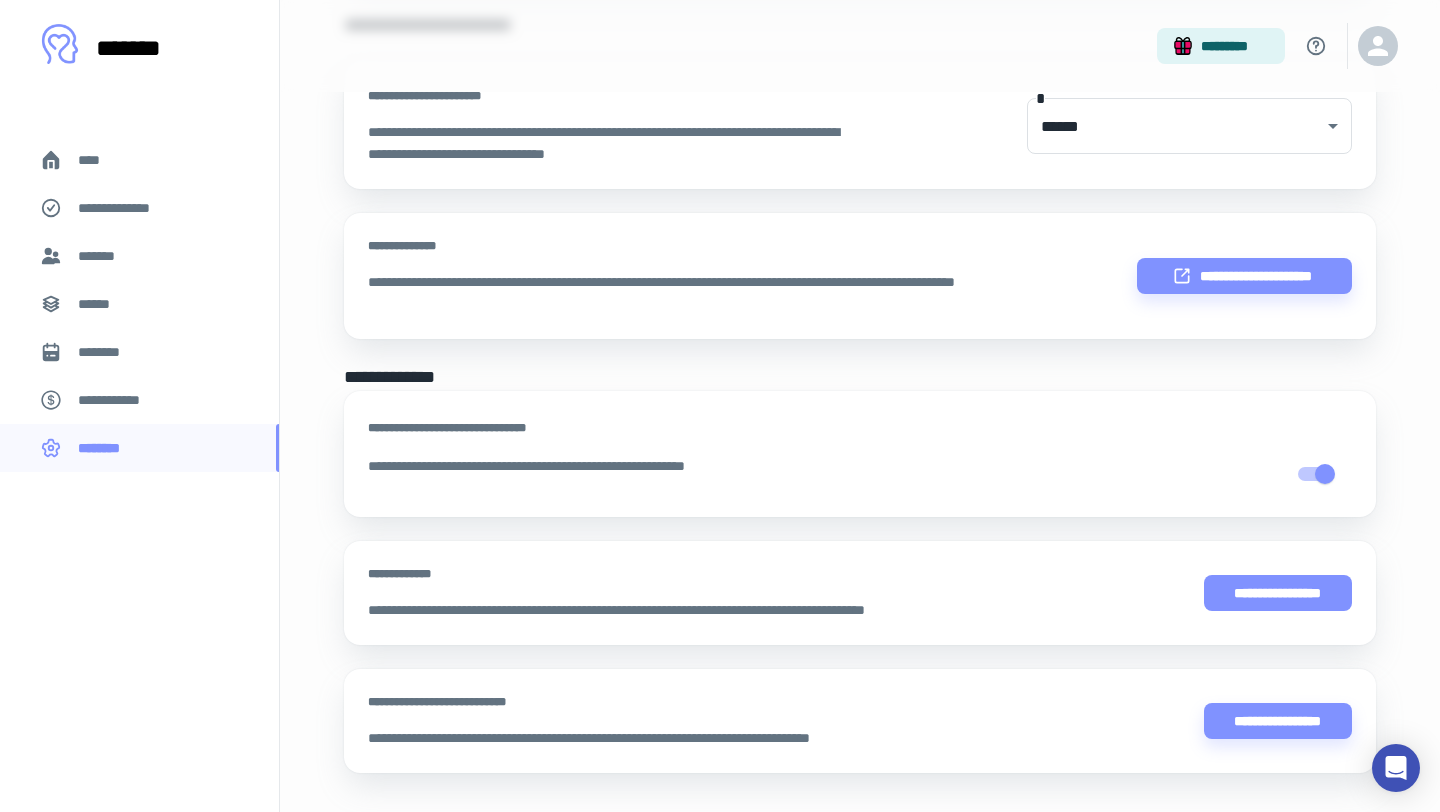 scroll, scrollTop: 738, scrollLeft: 0, axis: vertical 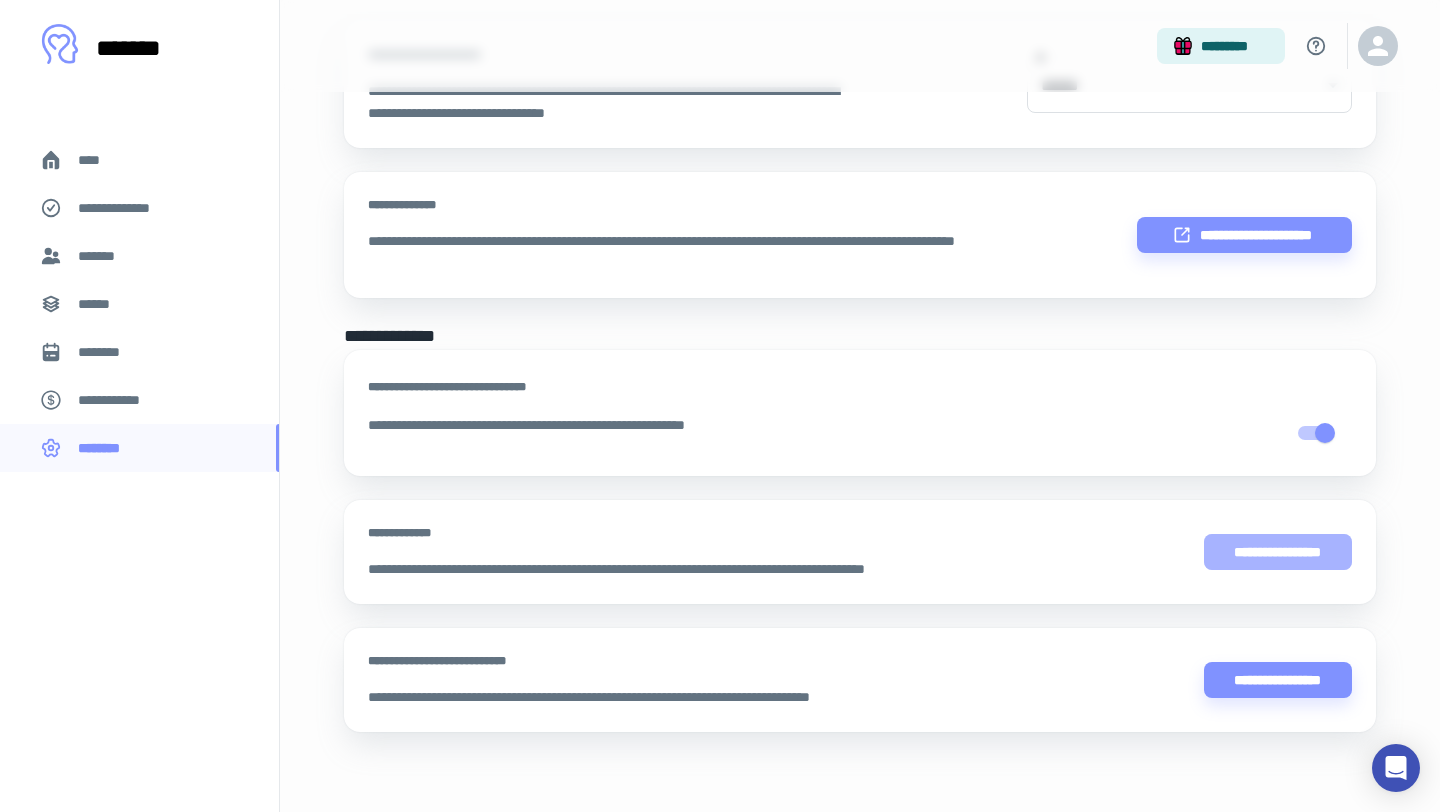 click on "**********" at bounding box center (1278, 552) 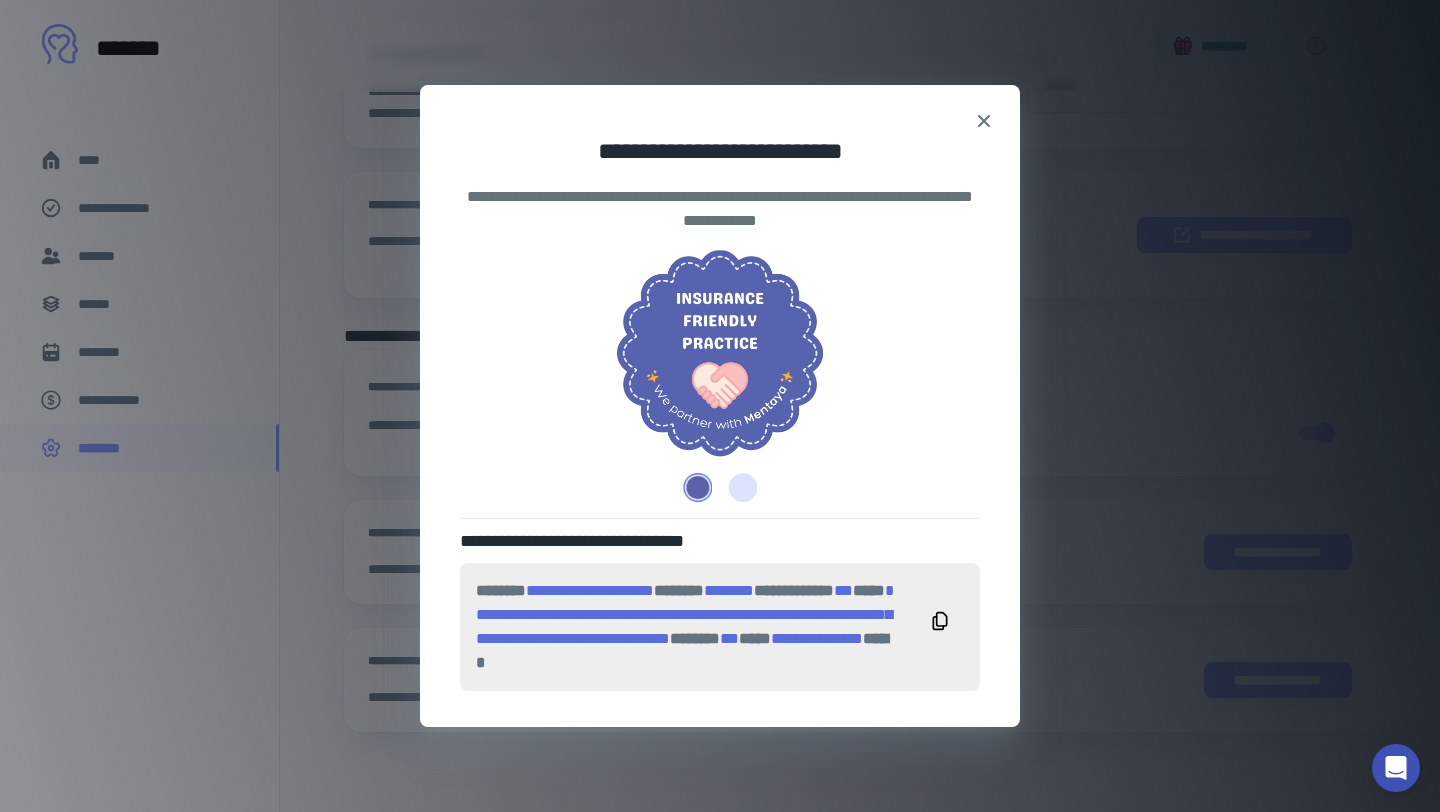 click at bounding box center (738, 487) 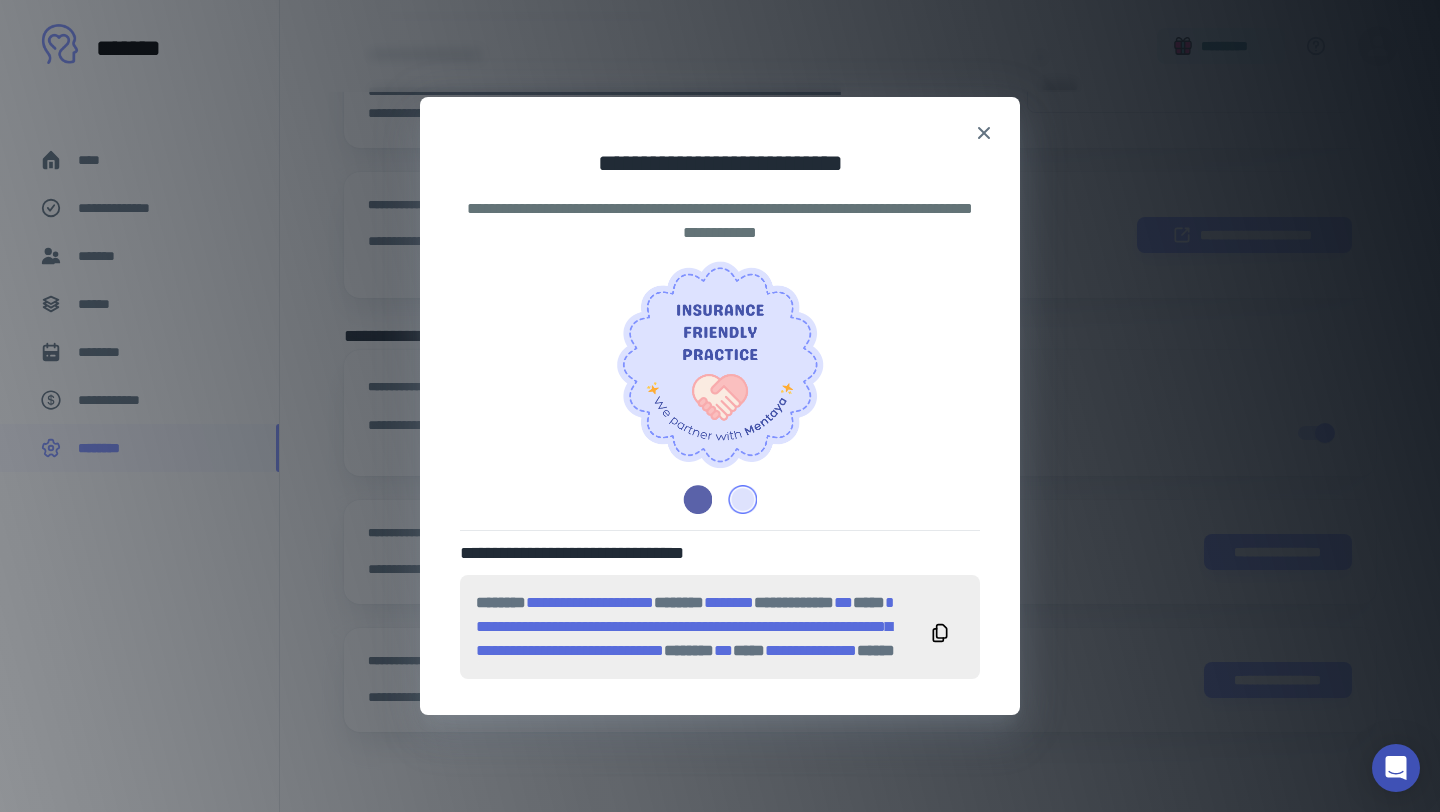 click at bounding box center [701, 499] 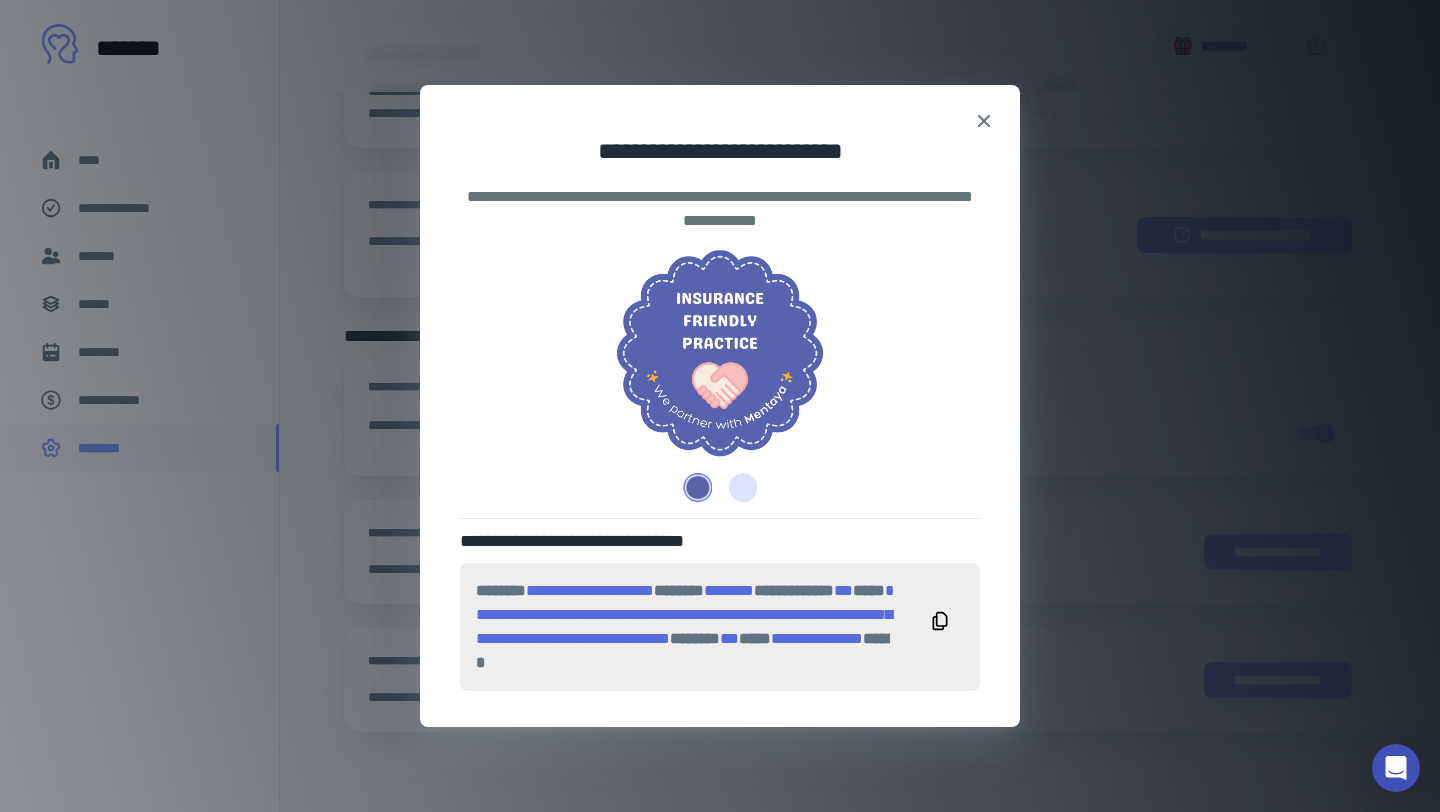 click on "**********" at bounding box center [685, 614] 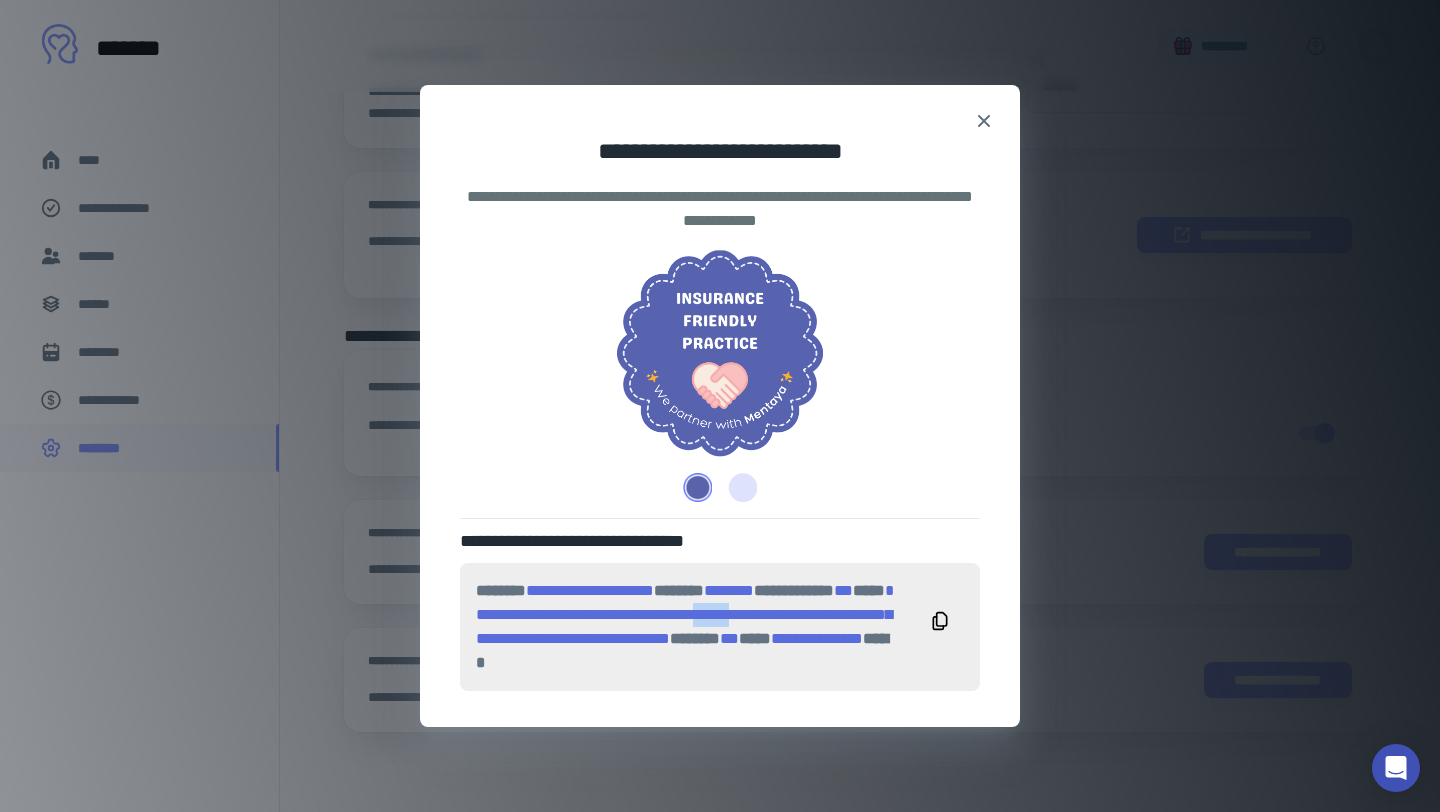click on "**********" at bounding box center [685, 614] 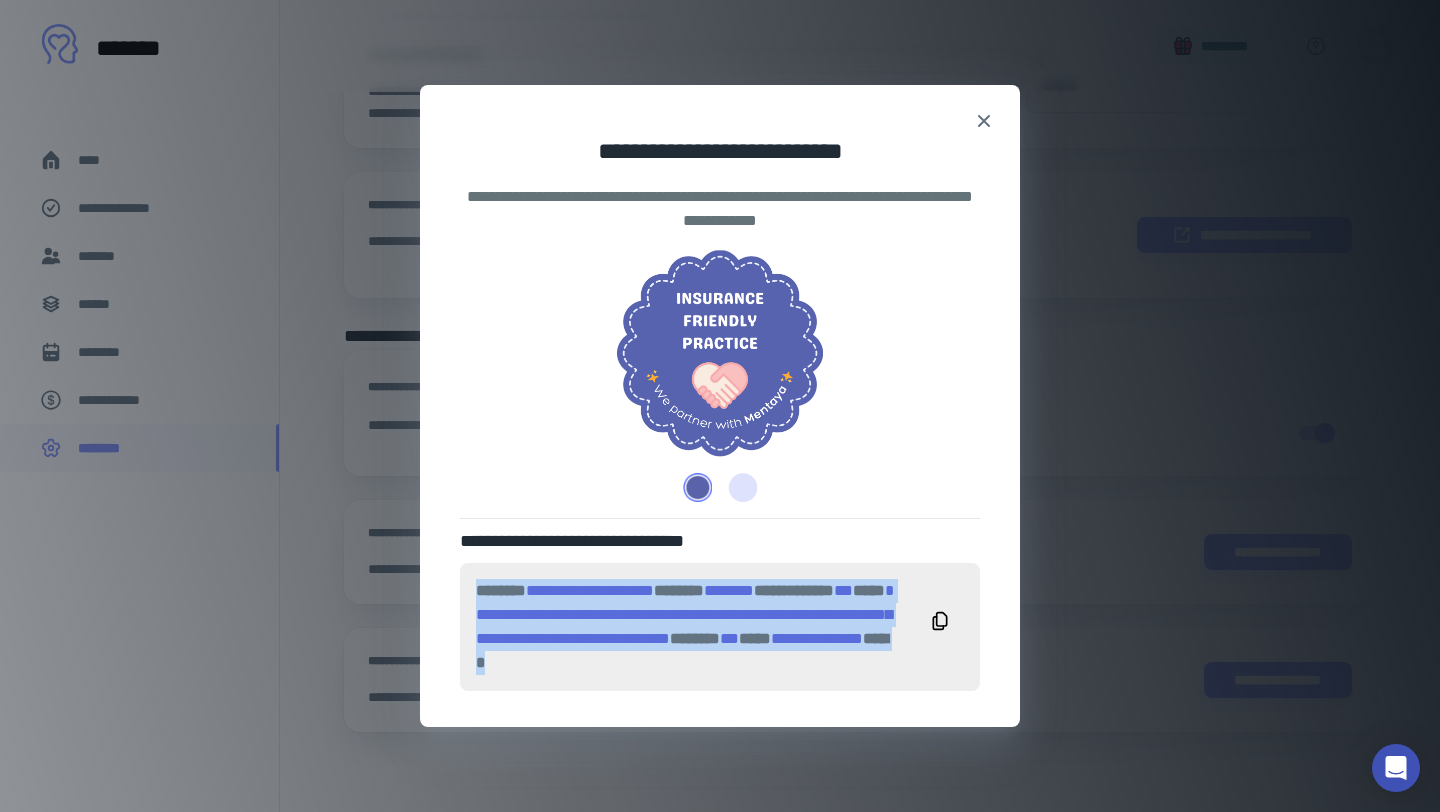 click on "**********" at bounding box center (685, 614) 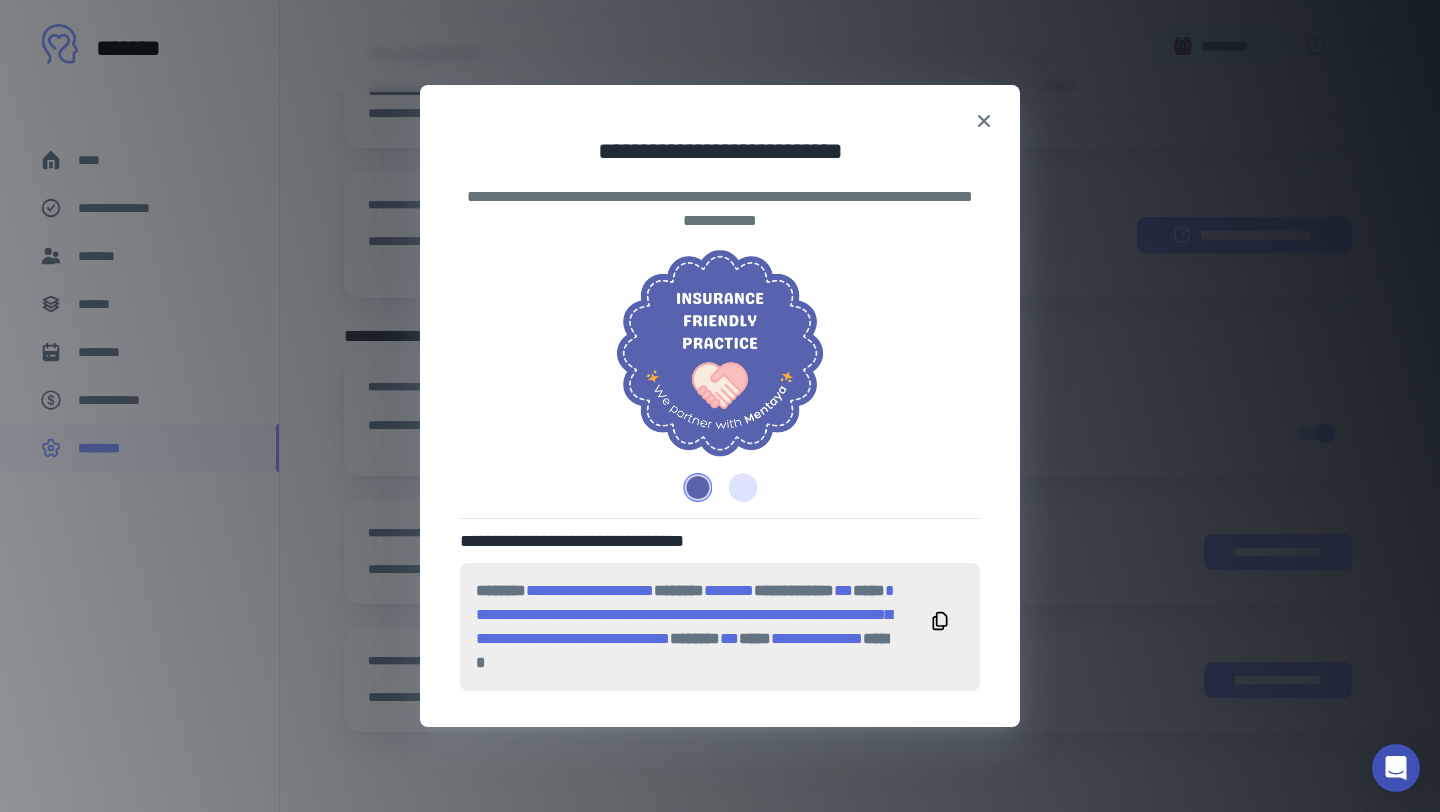 click on "**********" at bounding box center [720, 343] 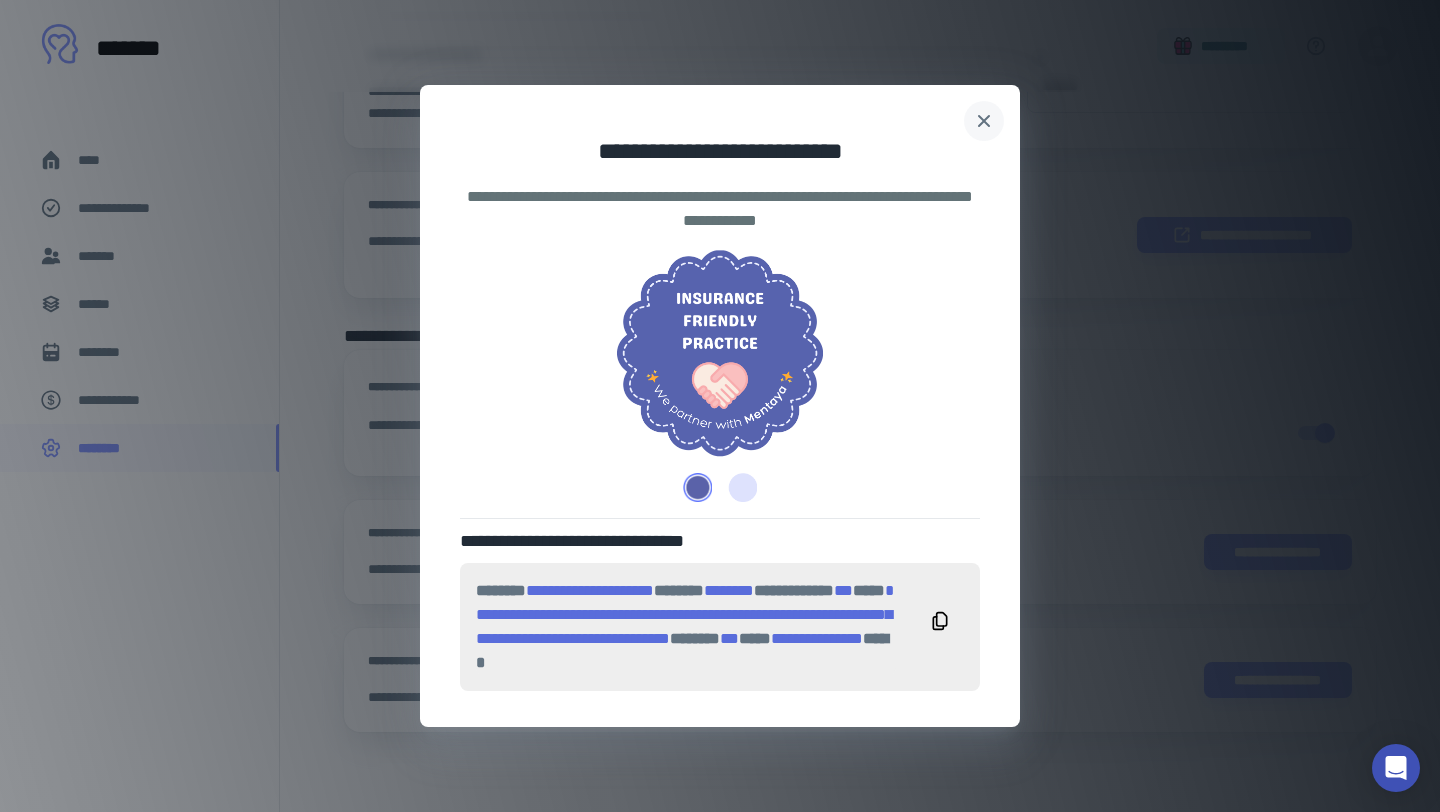 click 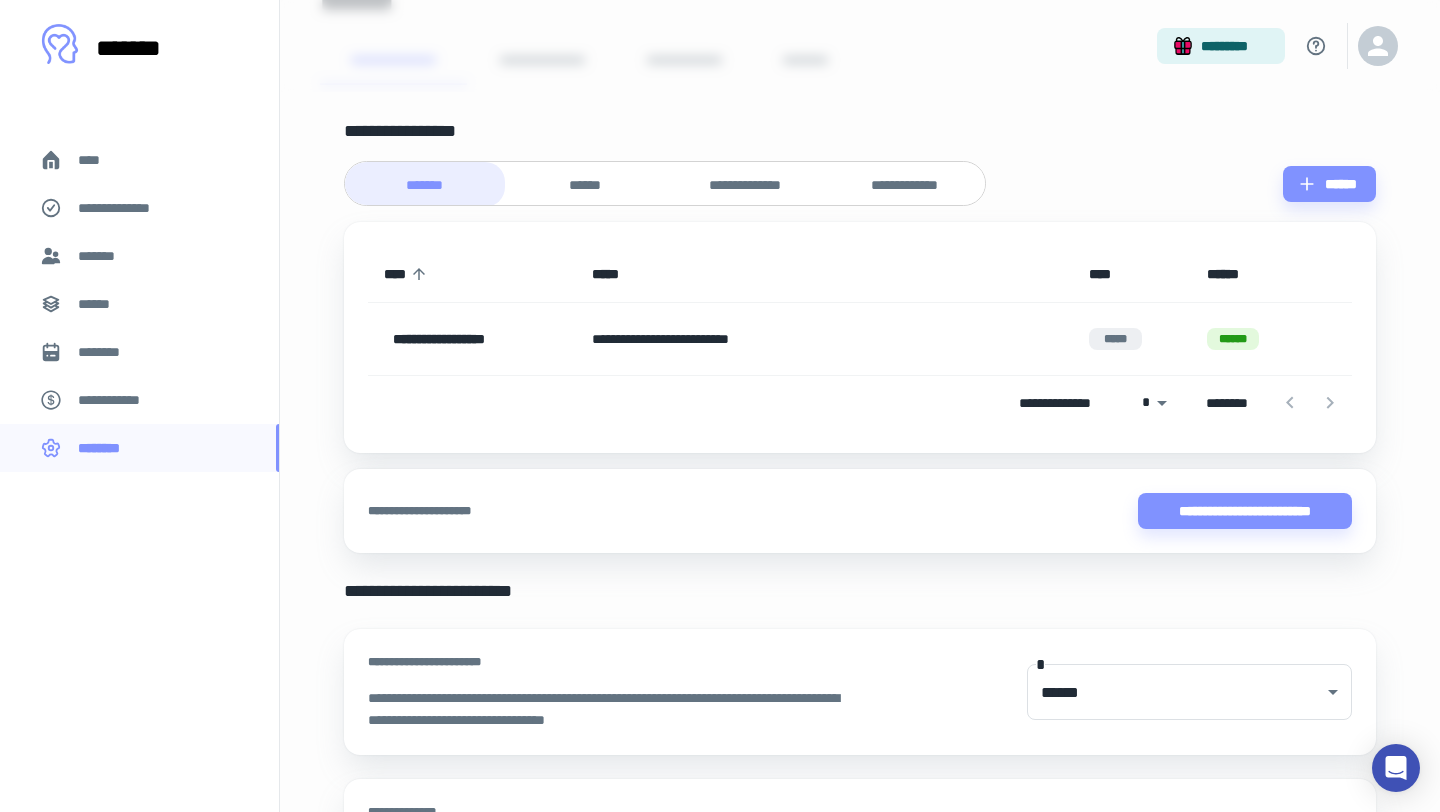 scroll, scrollTop: 53, scrollLeft: 0, axis: vertical 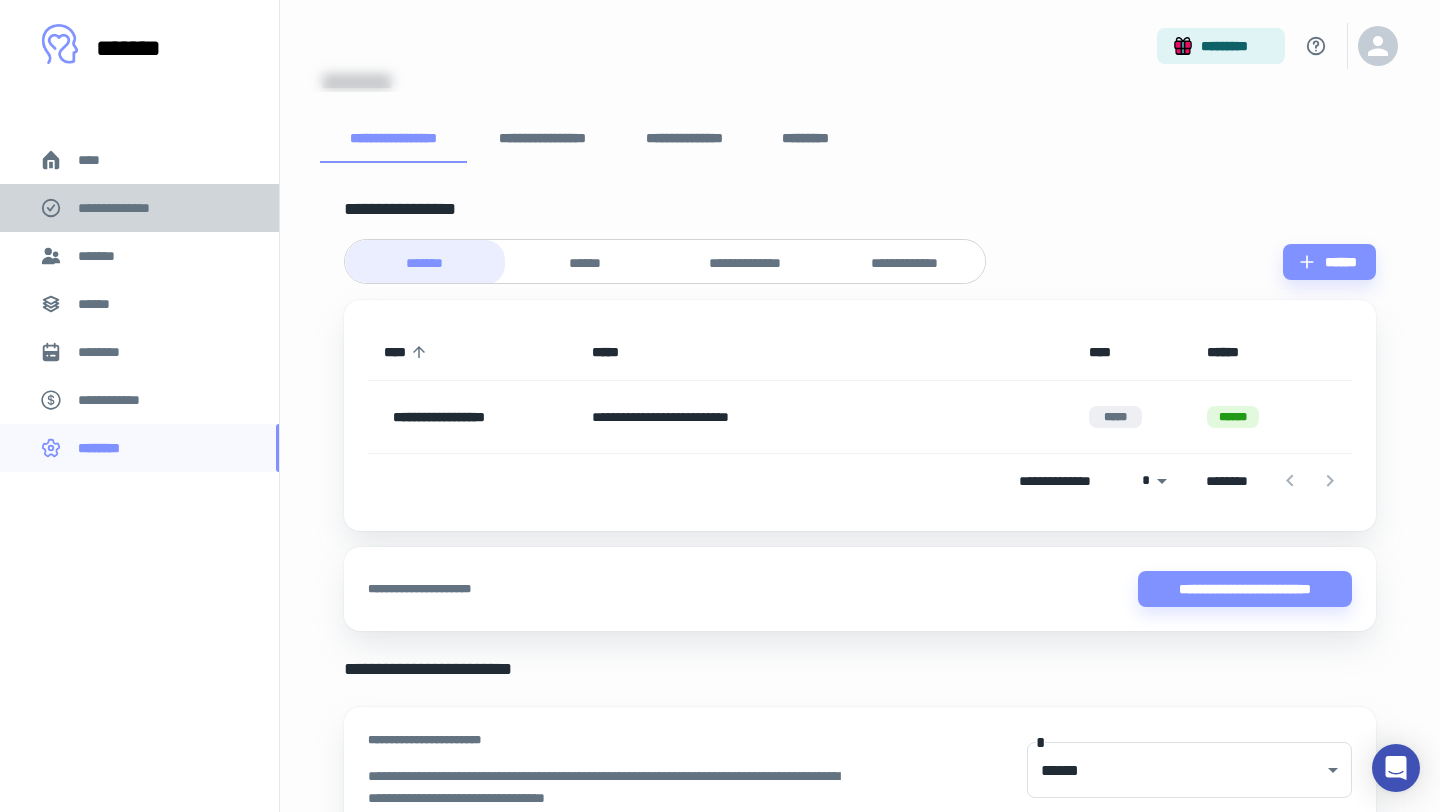 click on "**********" at bounding box center (139, 208) 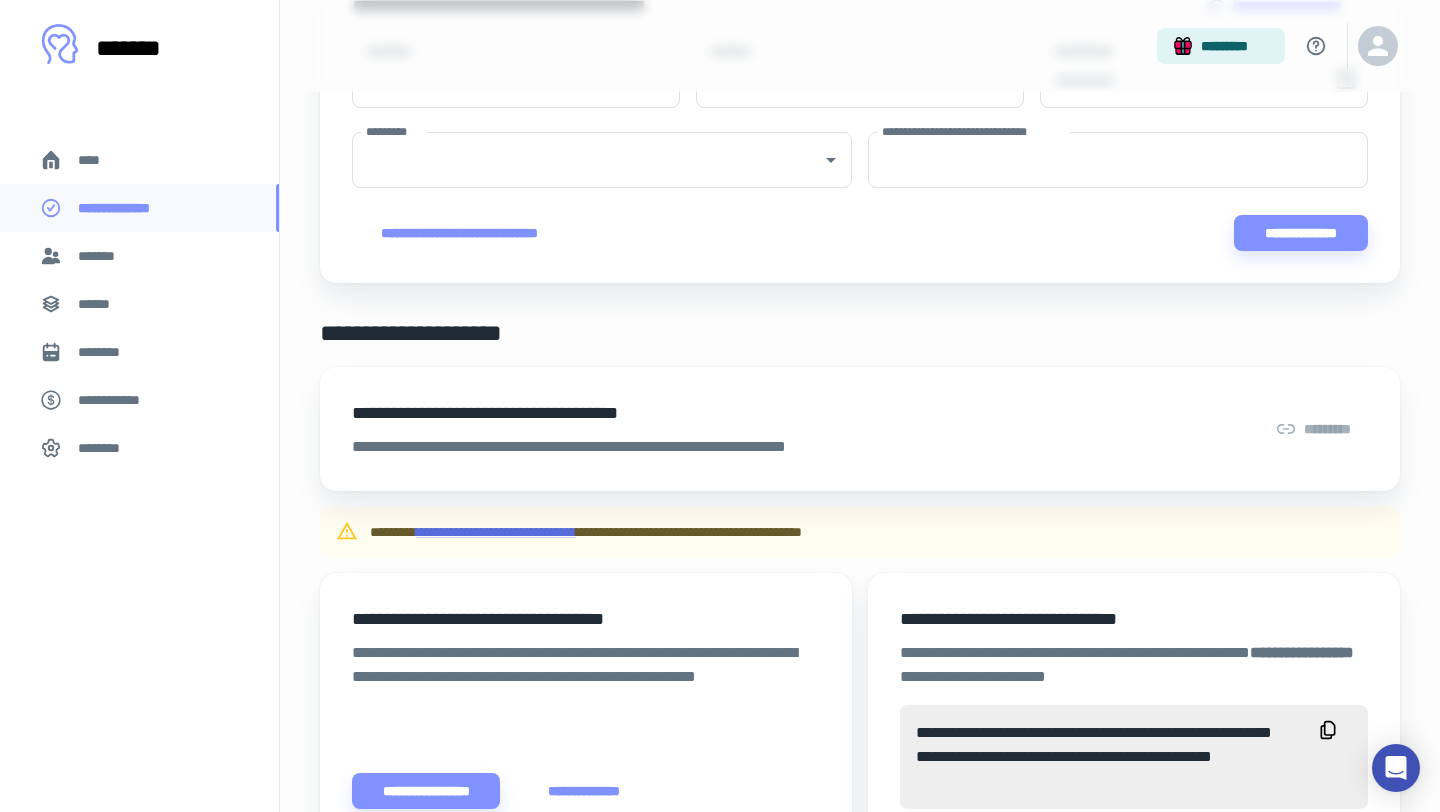 scroll, scrollTop: 270, scrollLeft: 0, axis: vertical 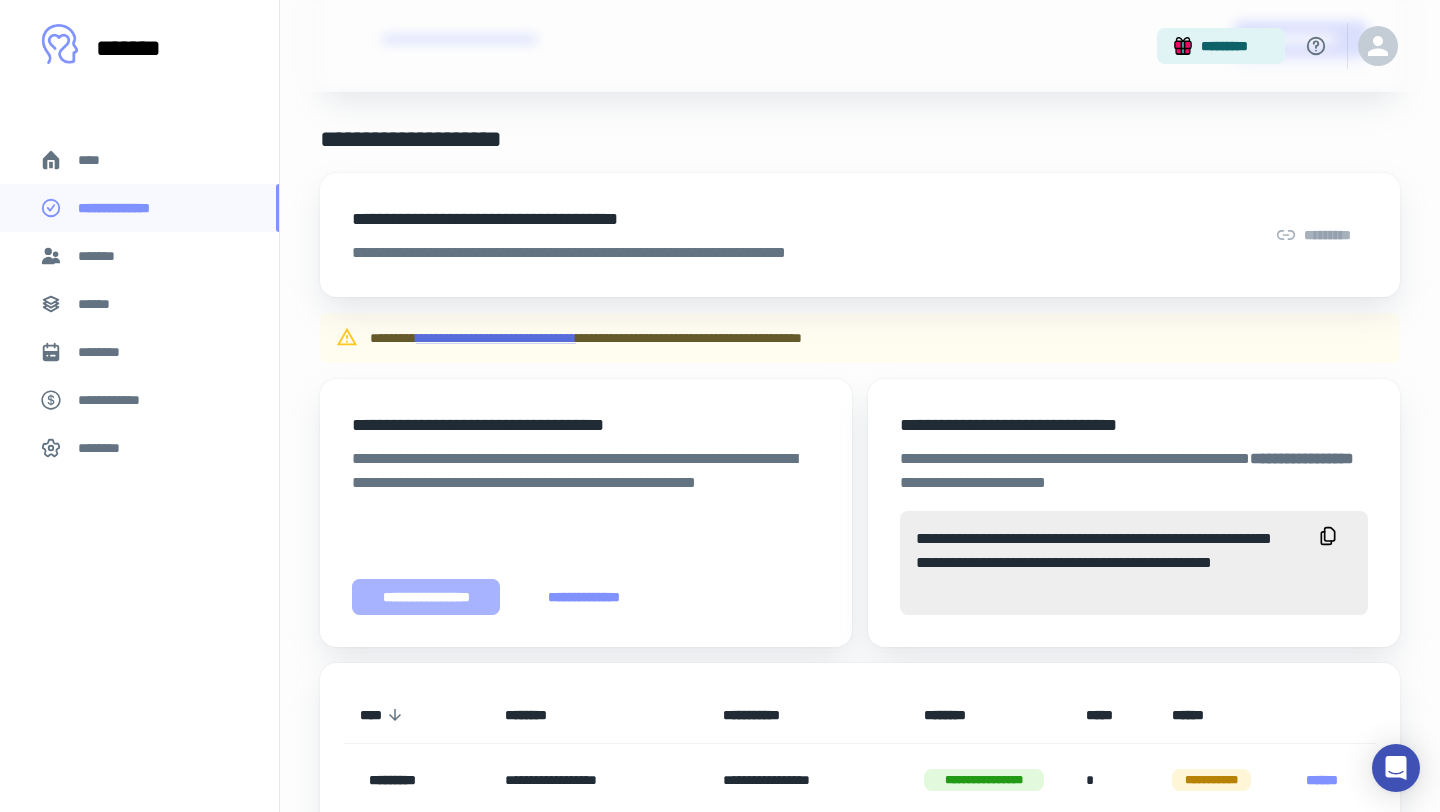 click on "**********" at bounding box center (426, 597) 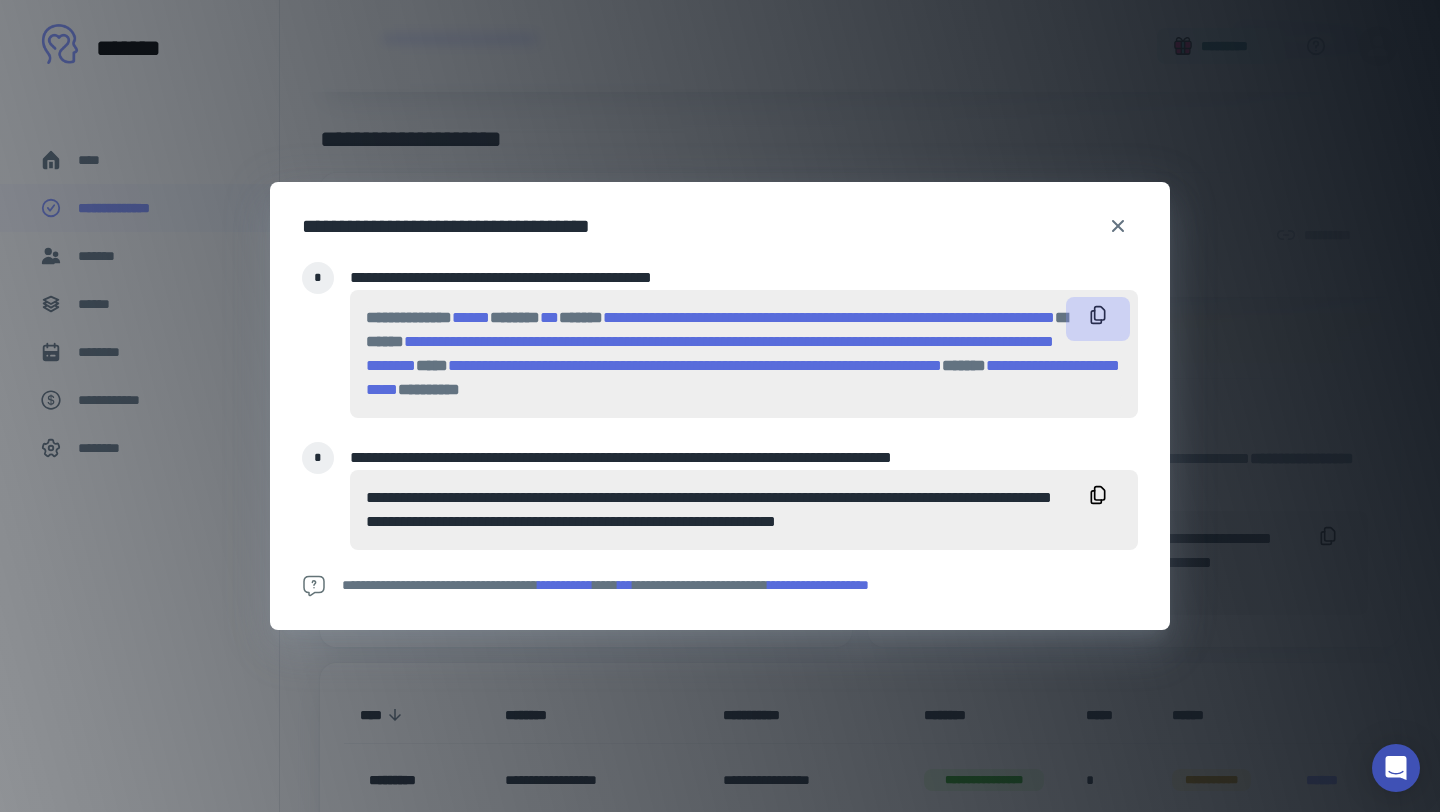 click 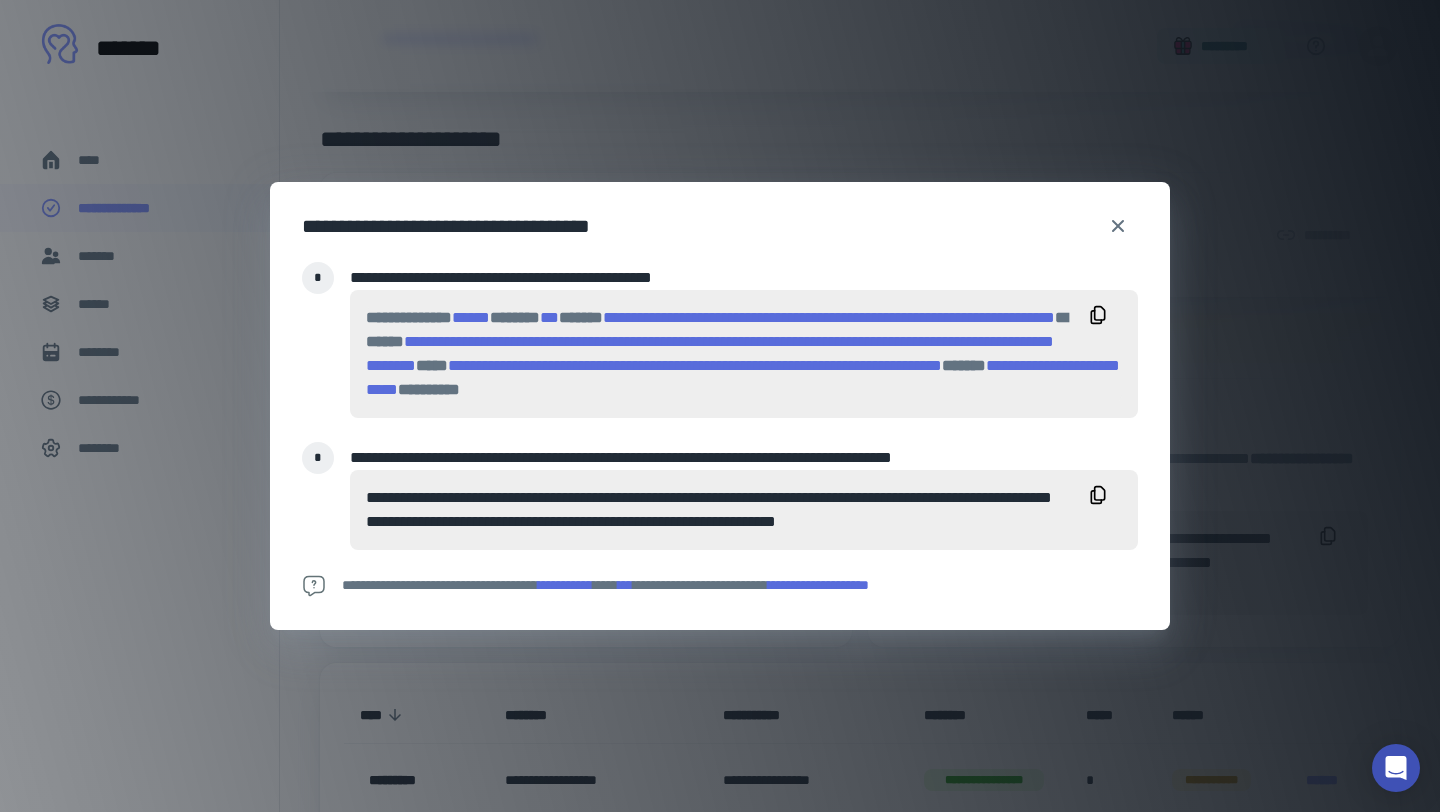 click on "**********" at bounding box center [744, 510] 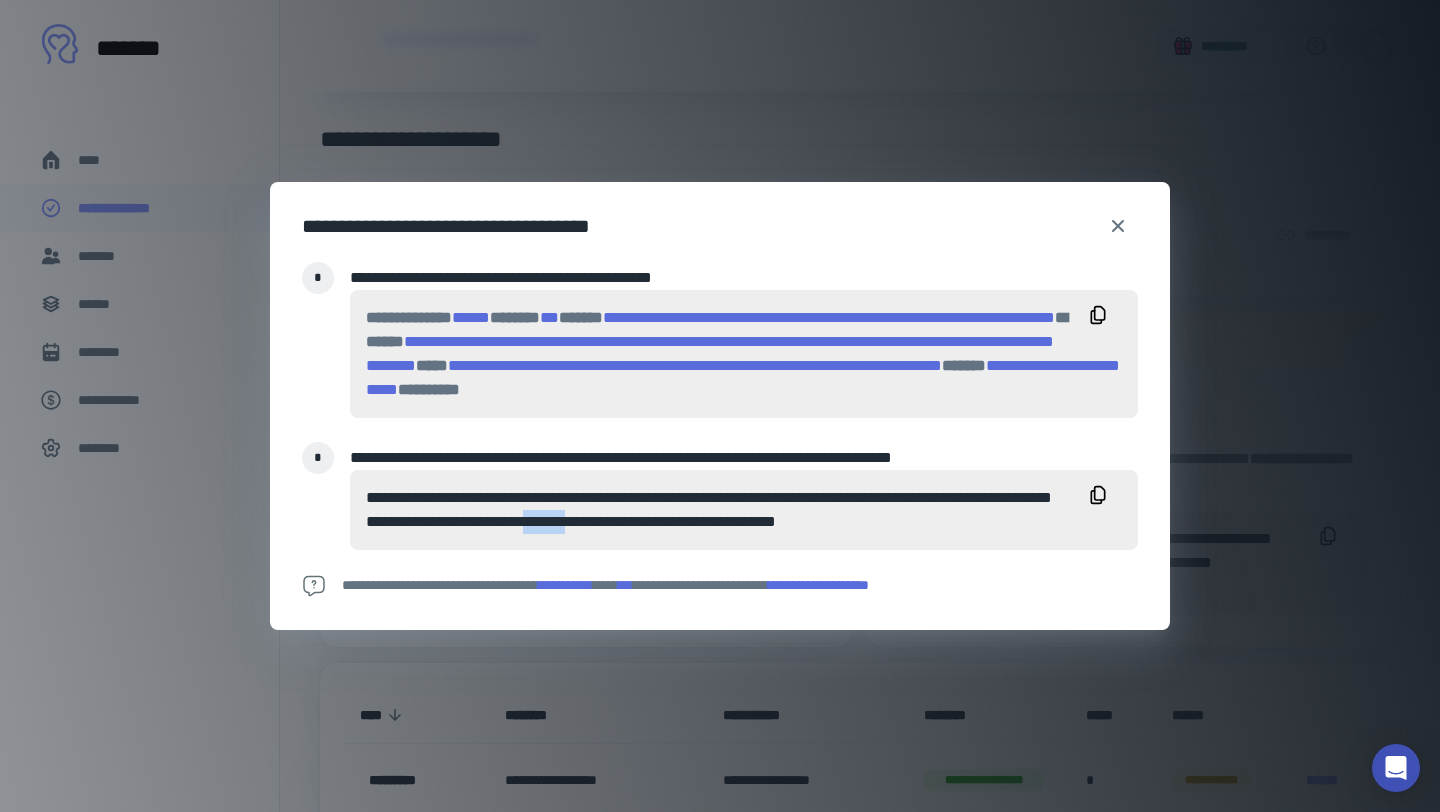 click on "**********" at bounding box center (744, 510) 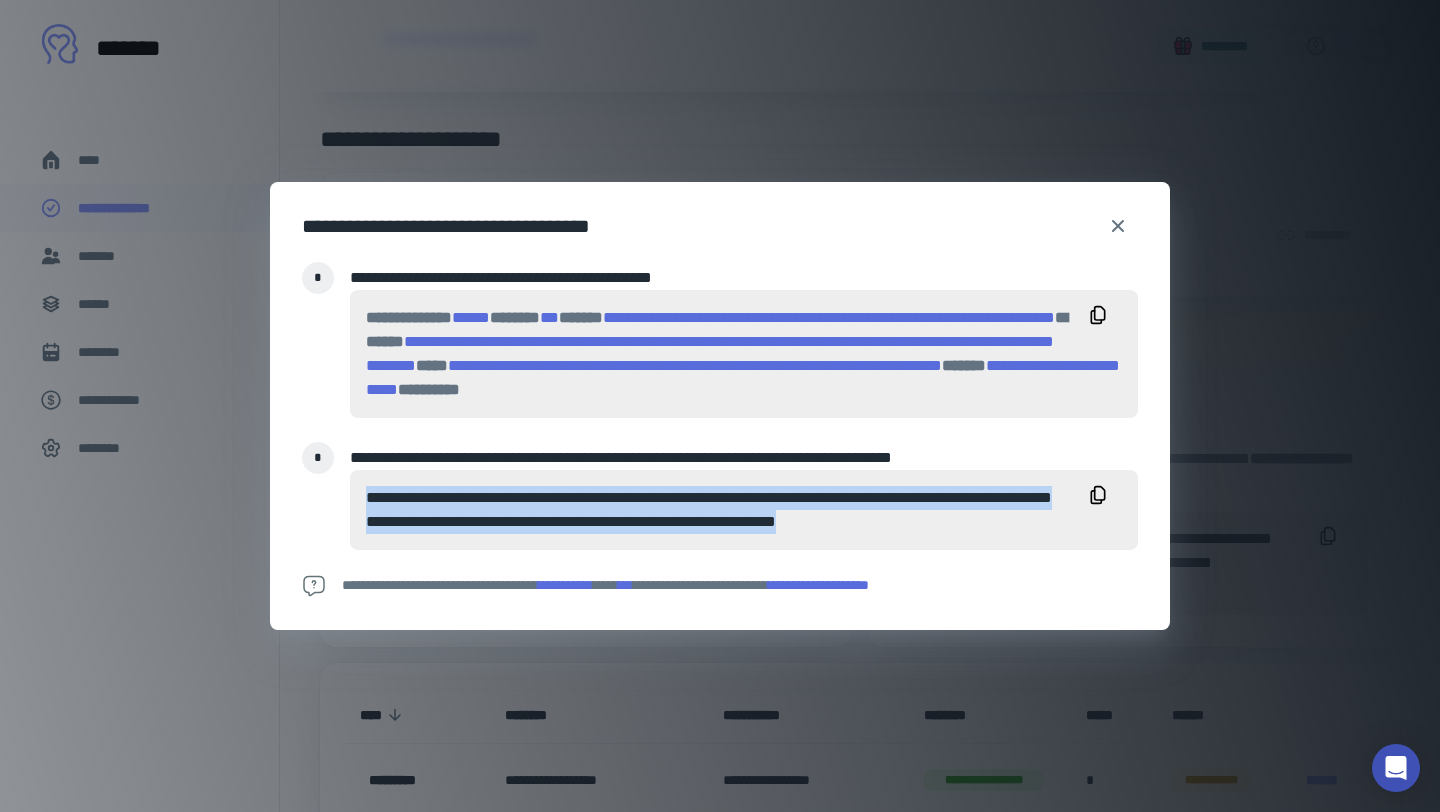 click on "**********" at bounding box center [744, 510] 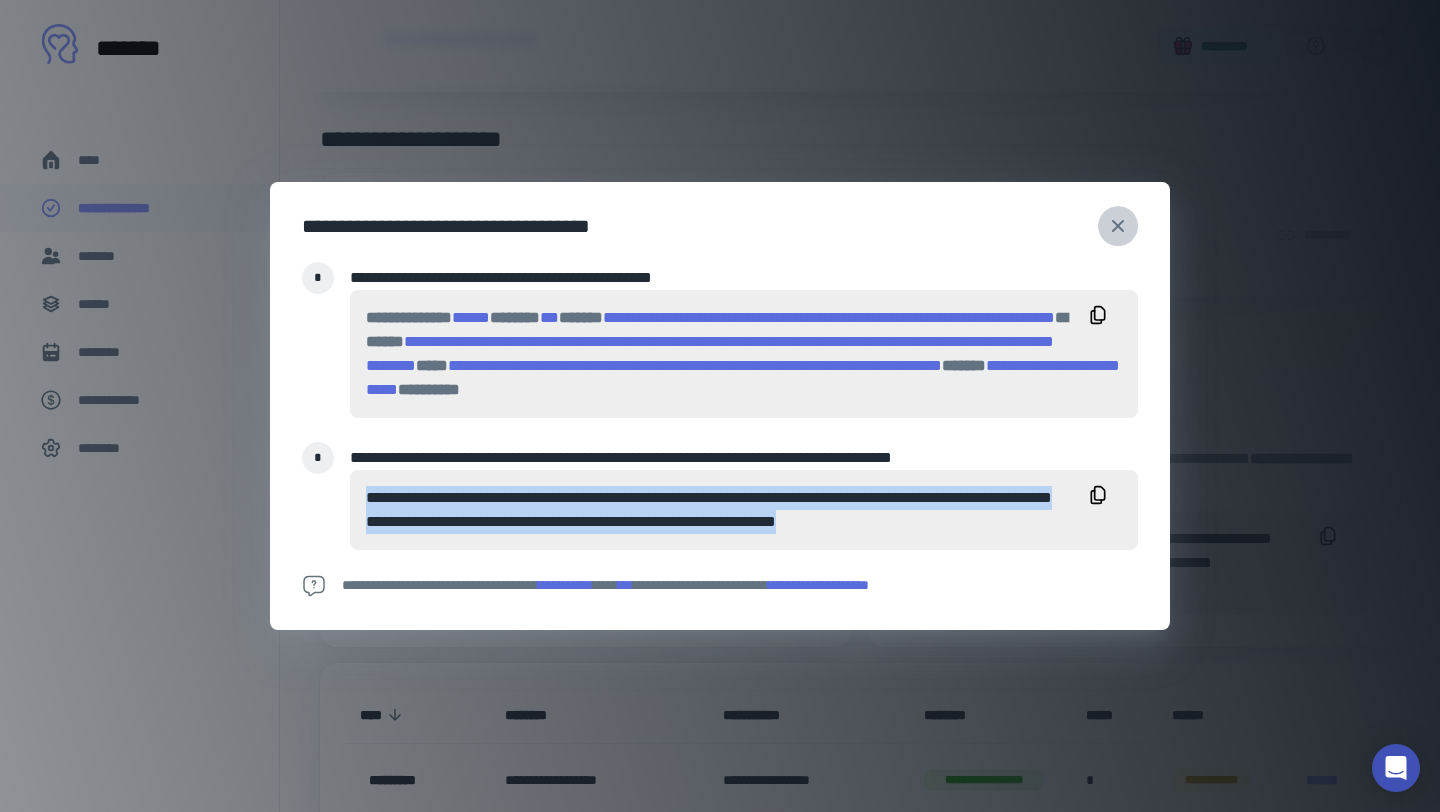 click 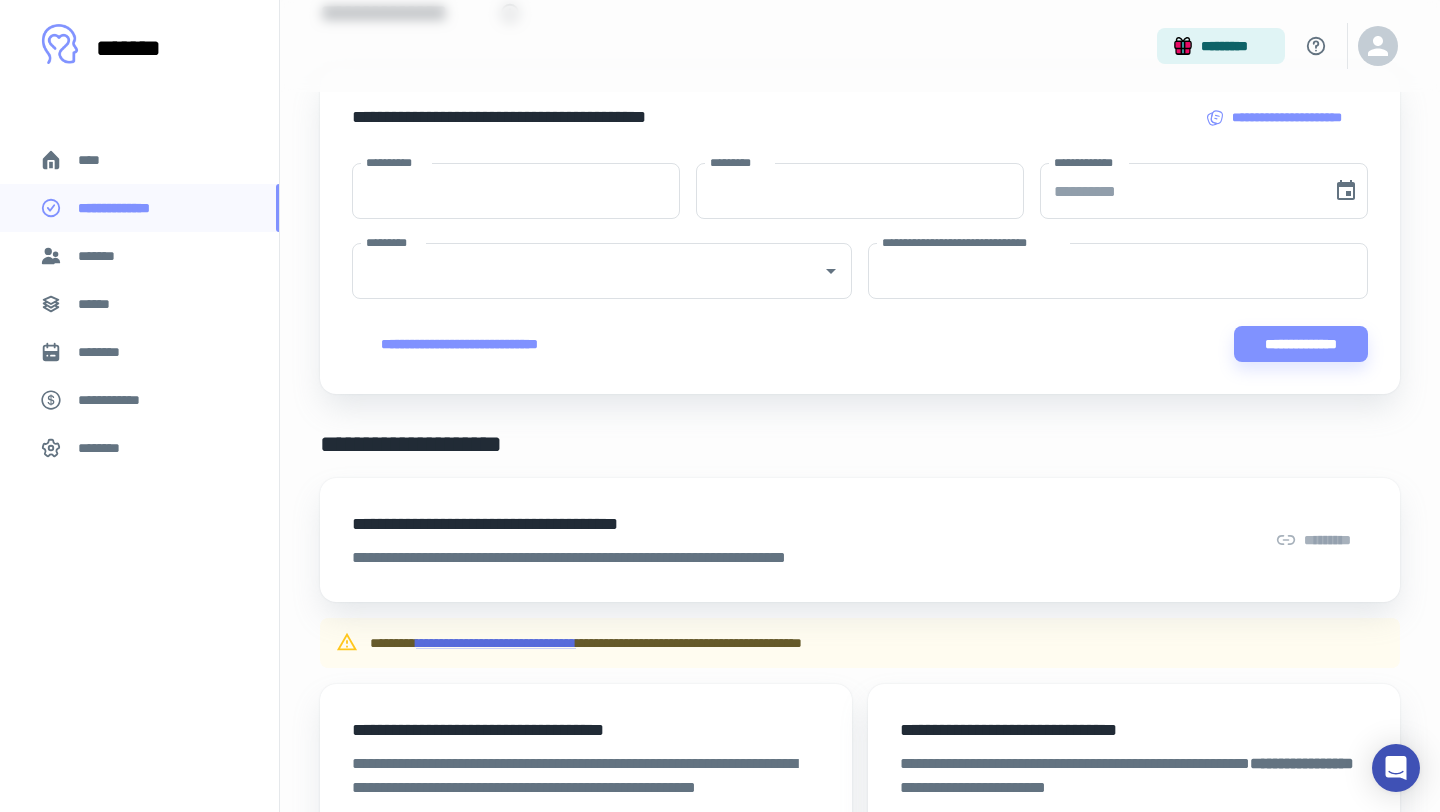scroll, scrollTop: 0, scrollLeft: 0, axis: both 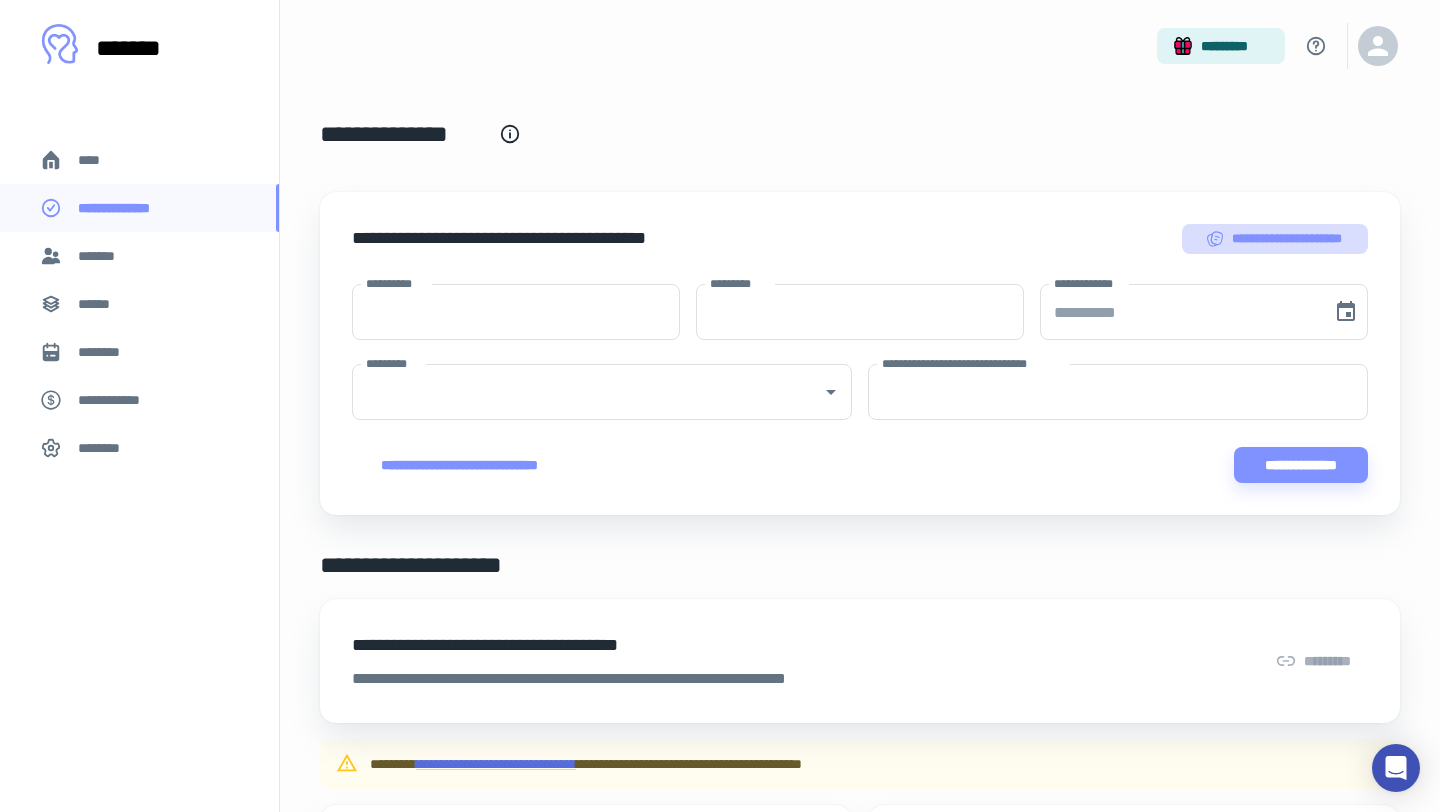 click on "**********" at bounding box center (1275, 239) 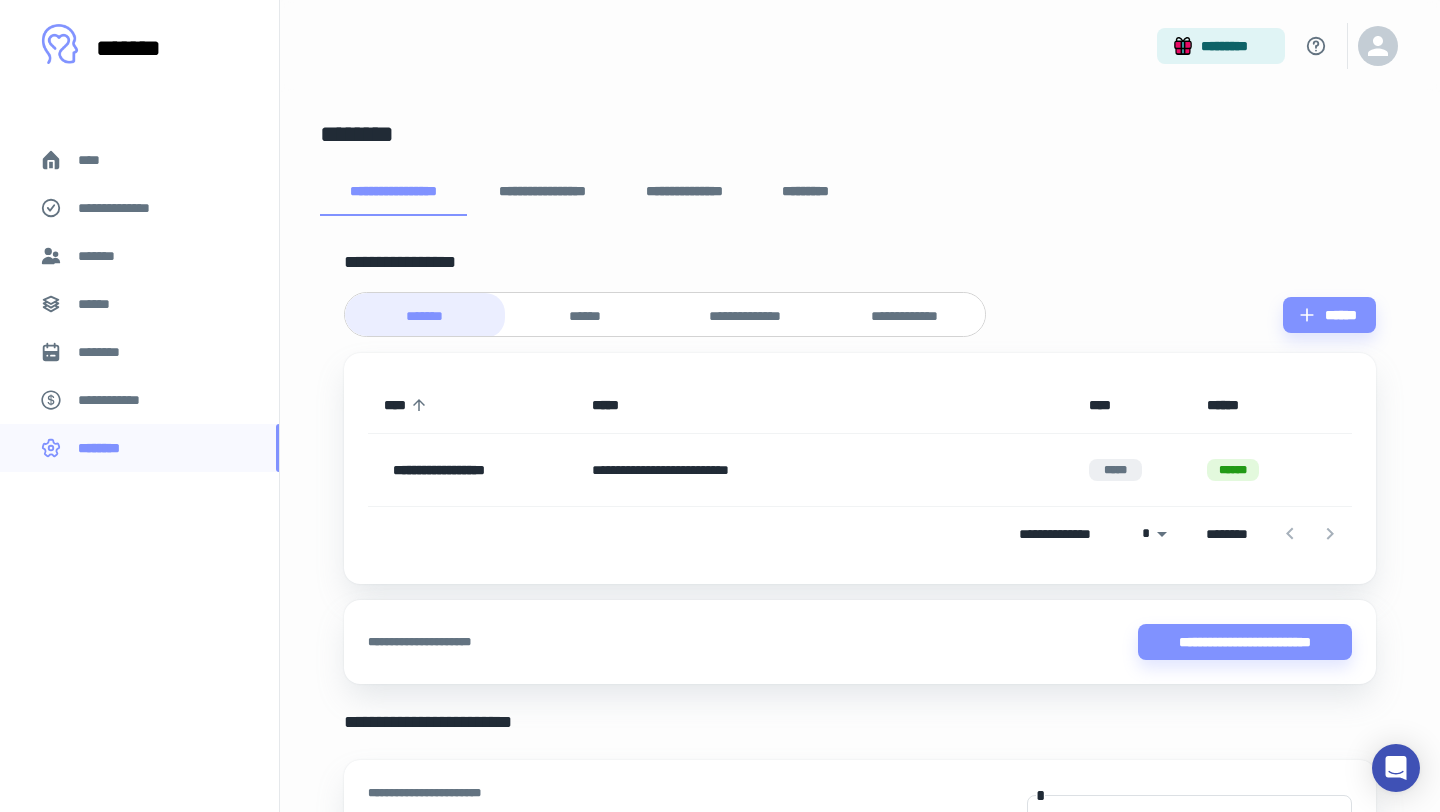 scroll, scrollTop: 17, scrollLeft: 0, axis: vertical 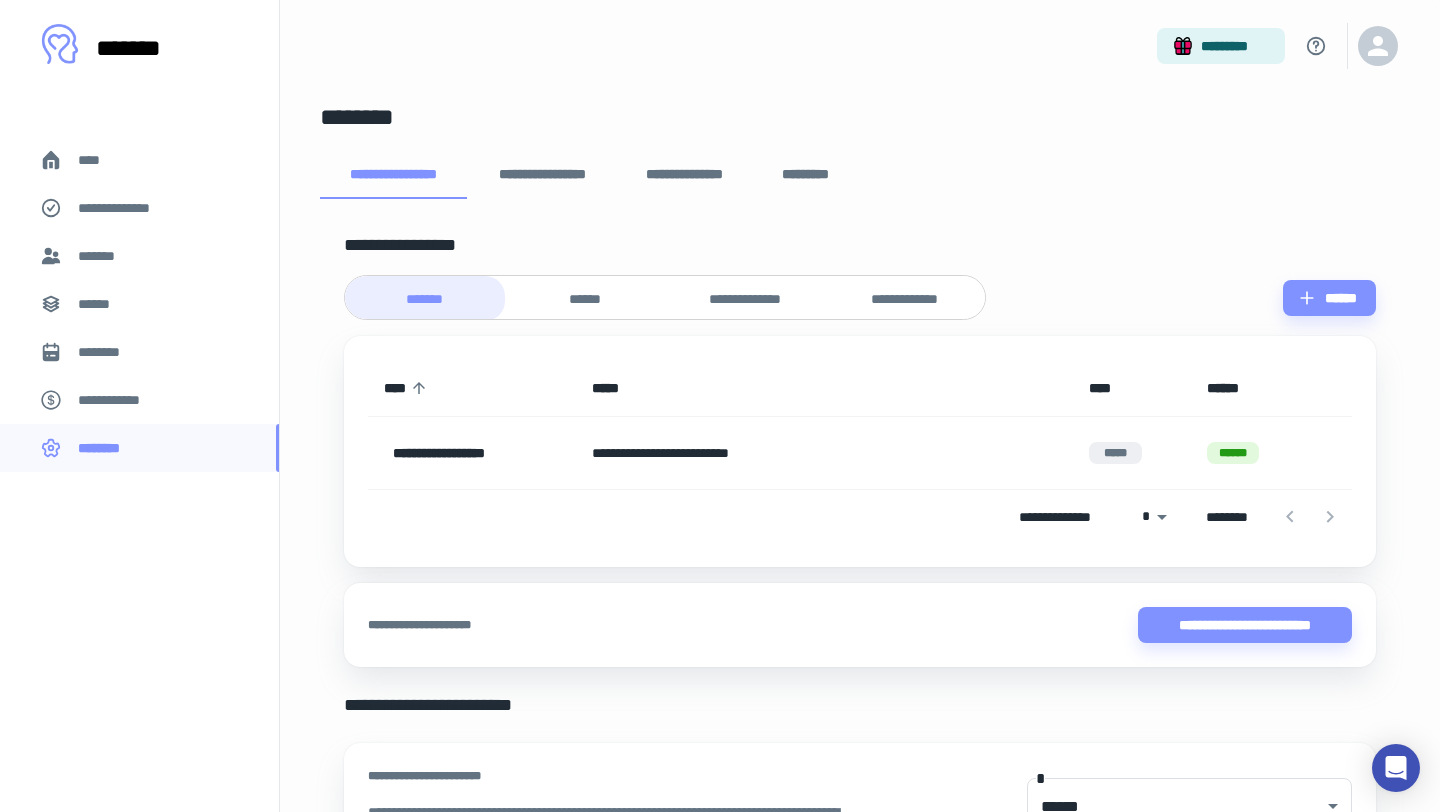 click on "**********" at bounding box center [685, 175] 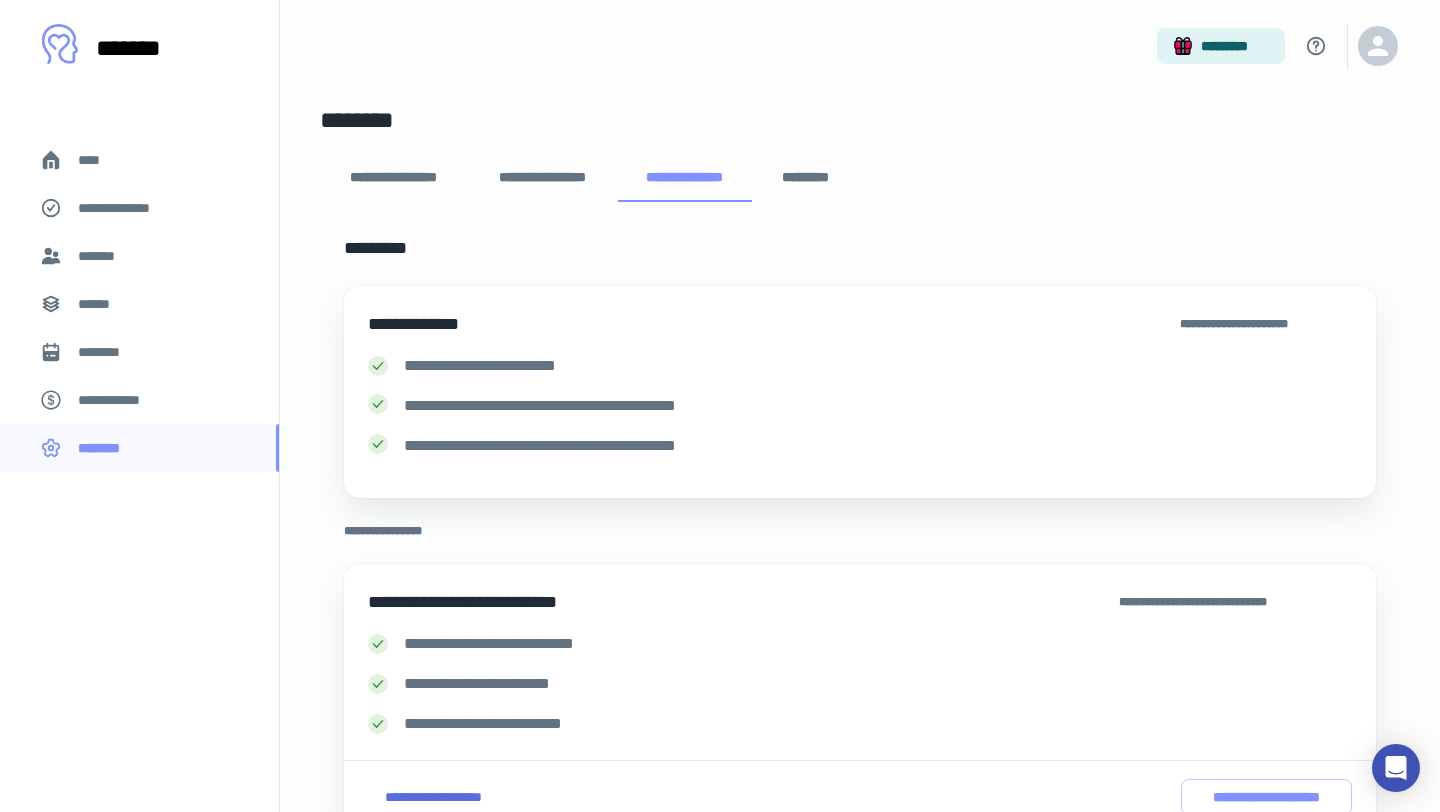 scroll, scrollTop: 0, scrollLeft: 0, axis: both 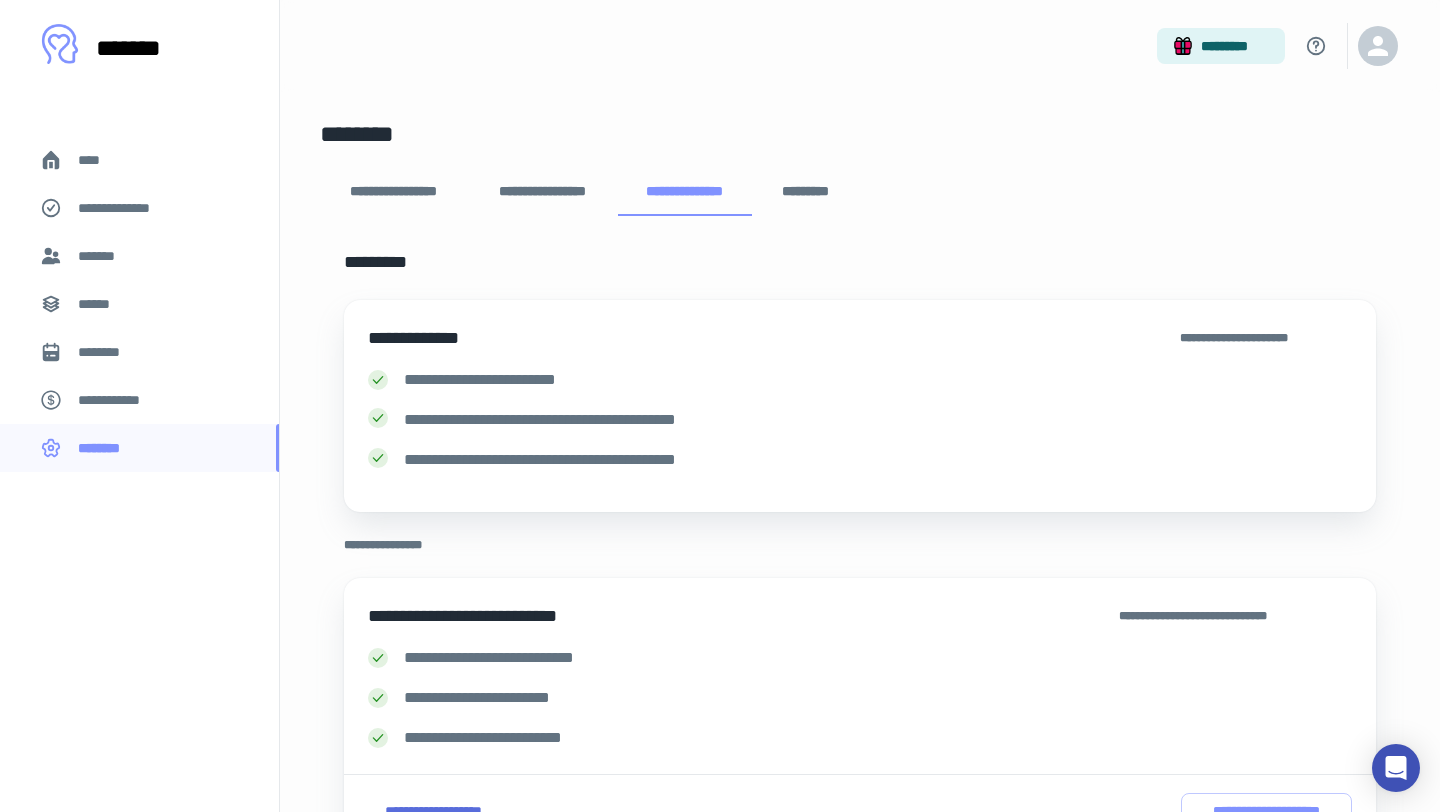 click on "**********" at bounding box center (542, 192) 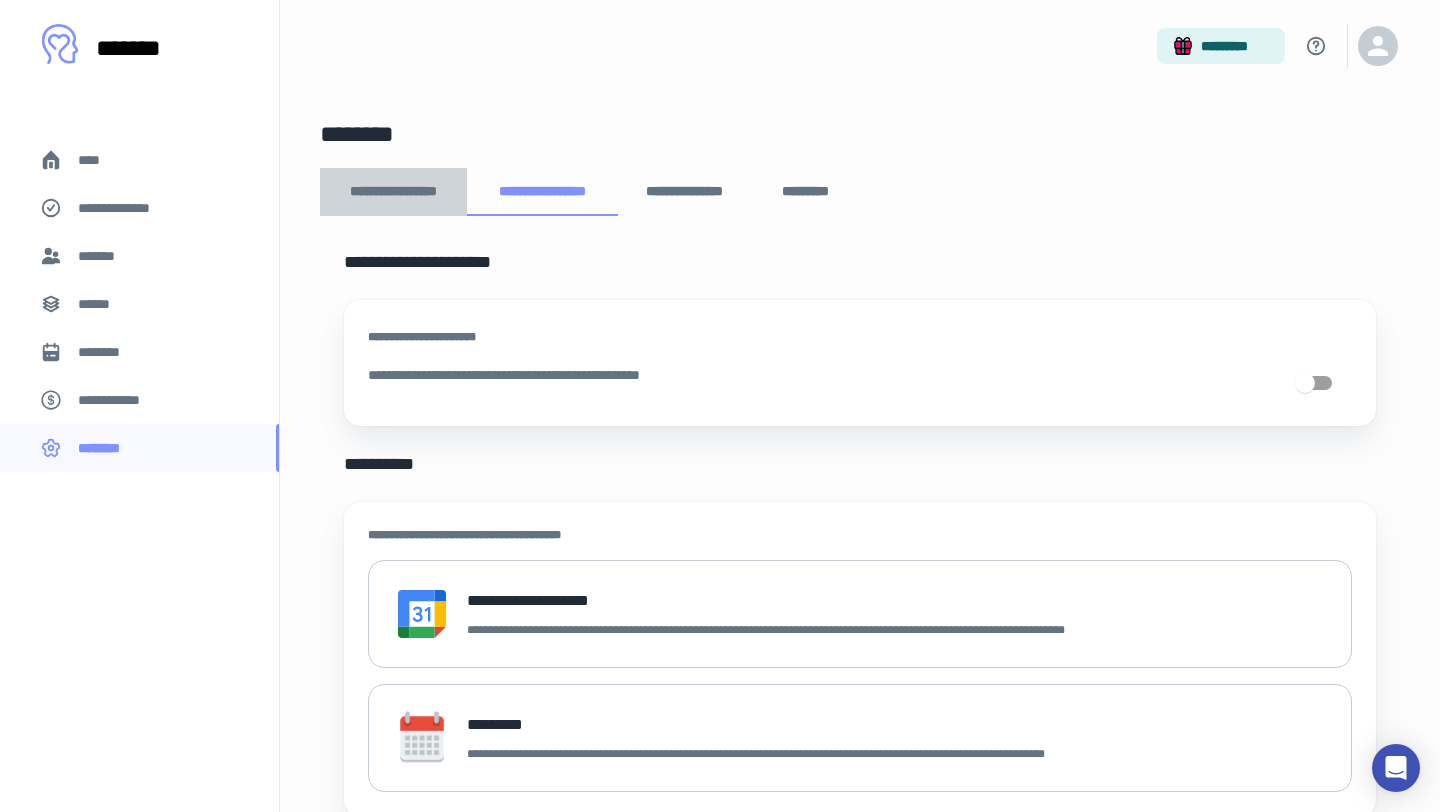 click on "**********" at bounding box center (393, 192) 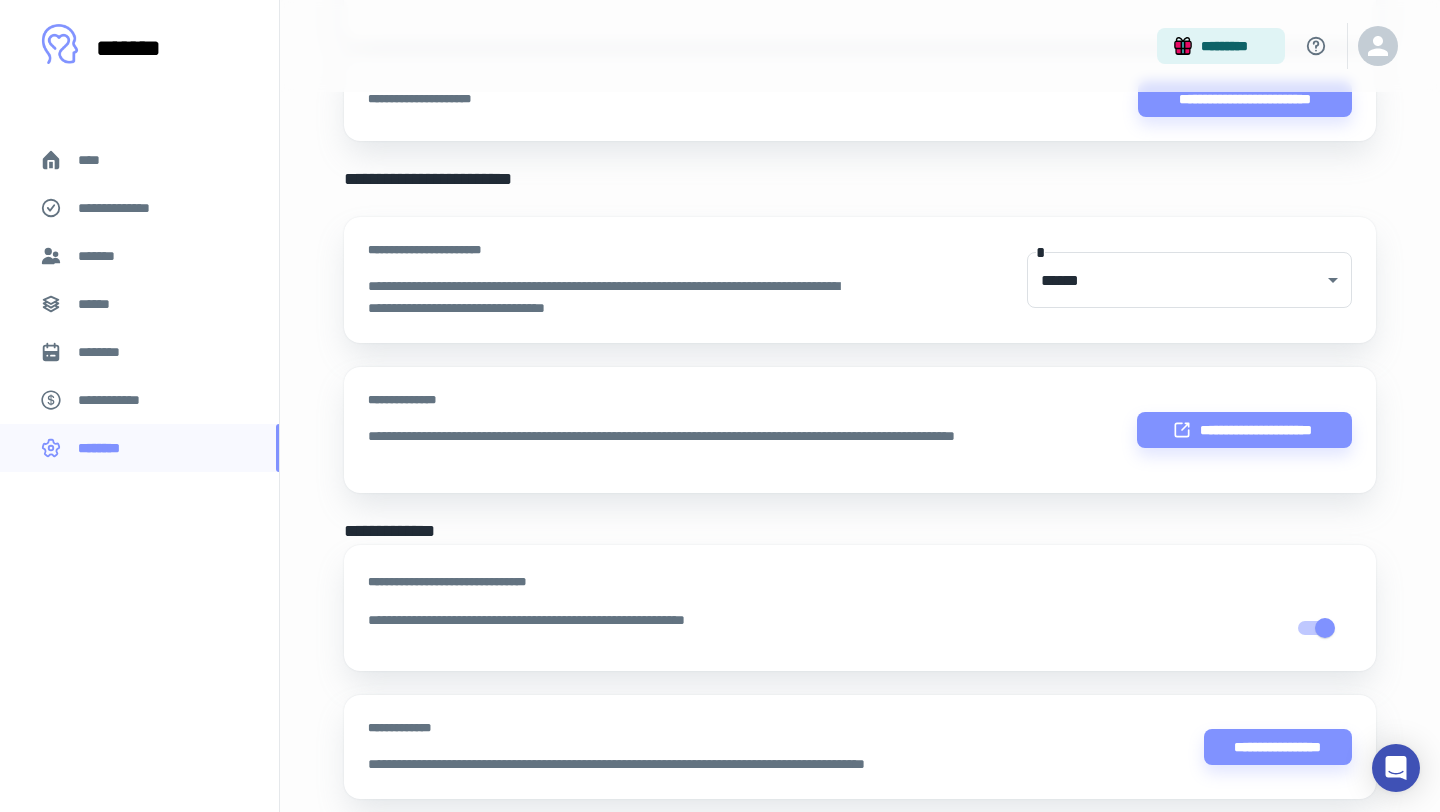 scroll, scrollTop: 0, scrollLeft: 0, axis: both 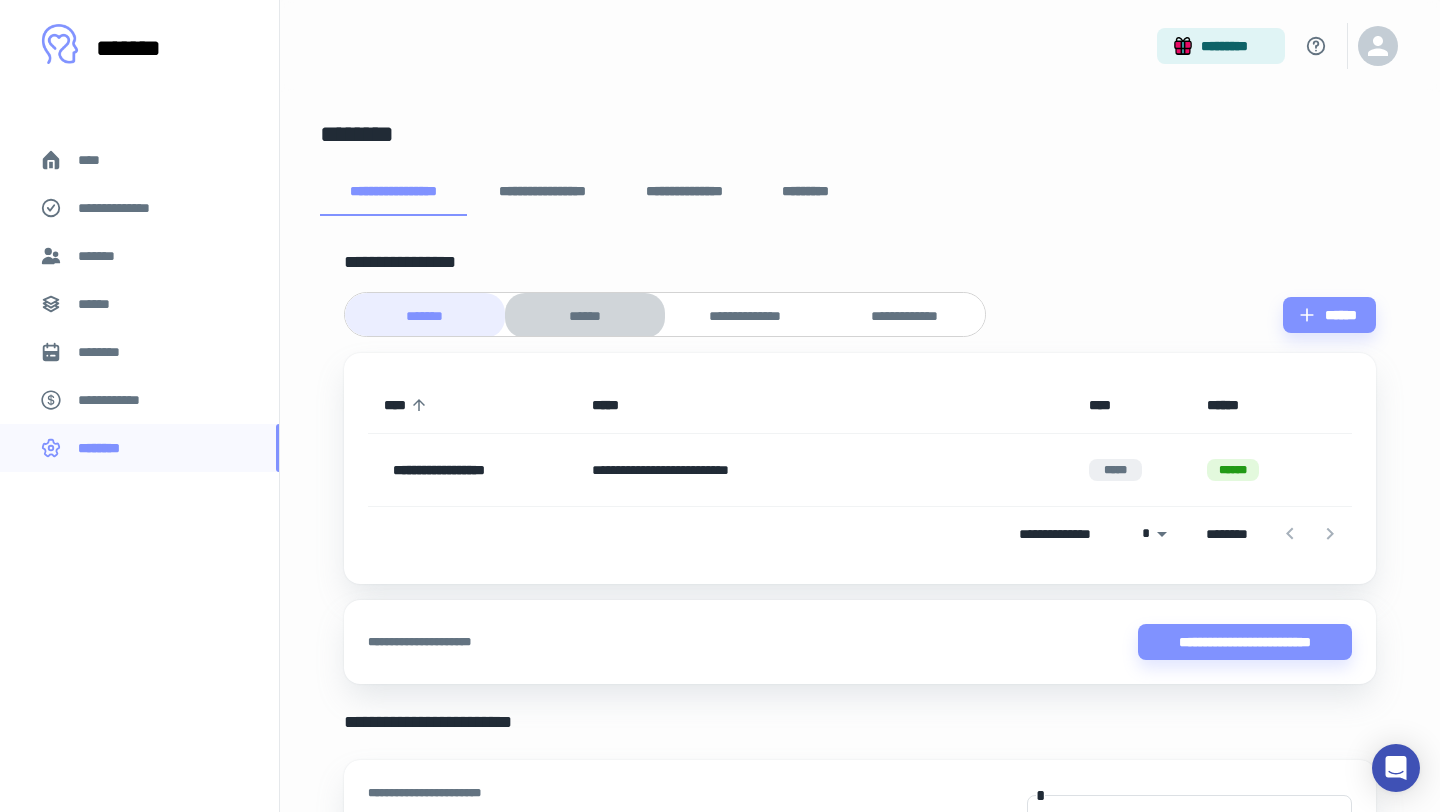 click on "******" at bounding box center [585, 315] 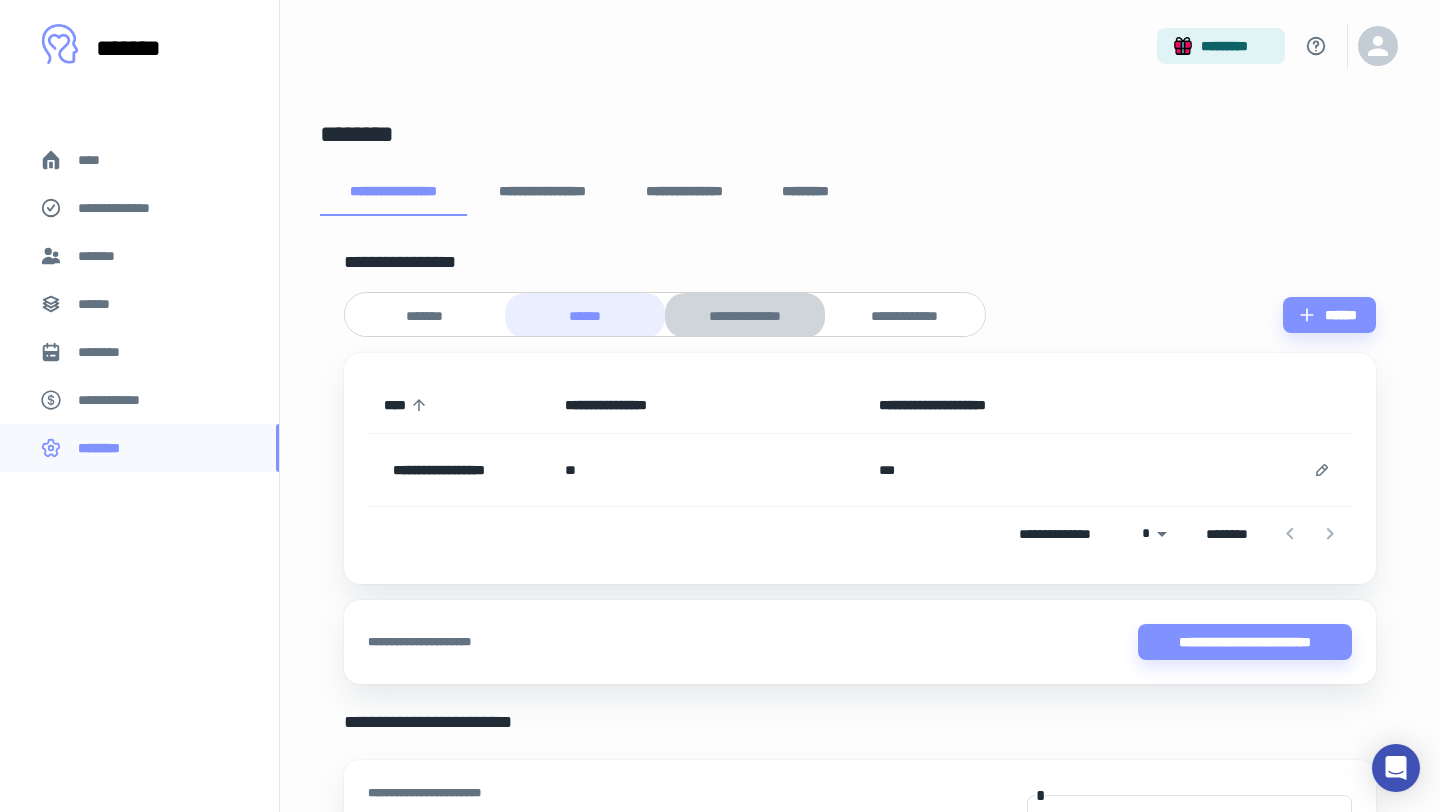 click on "**********" at bounding box center [745, 316] 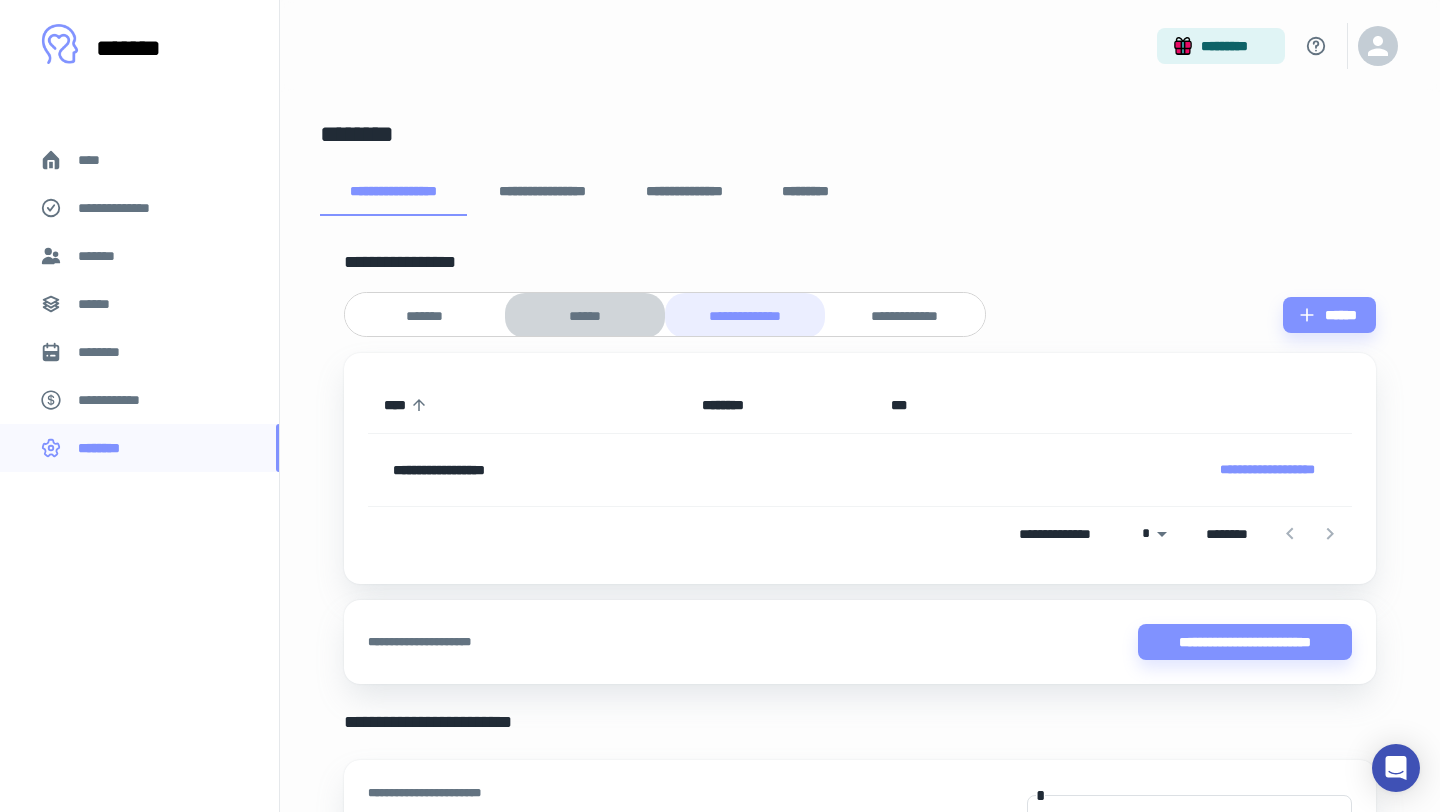 click on "******" at bounding box center (585, 315) 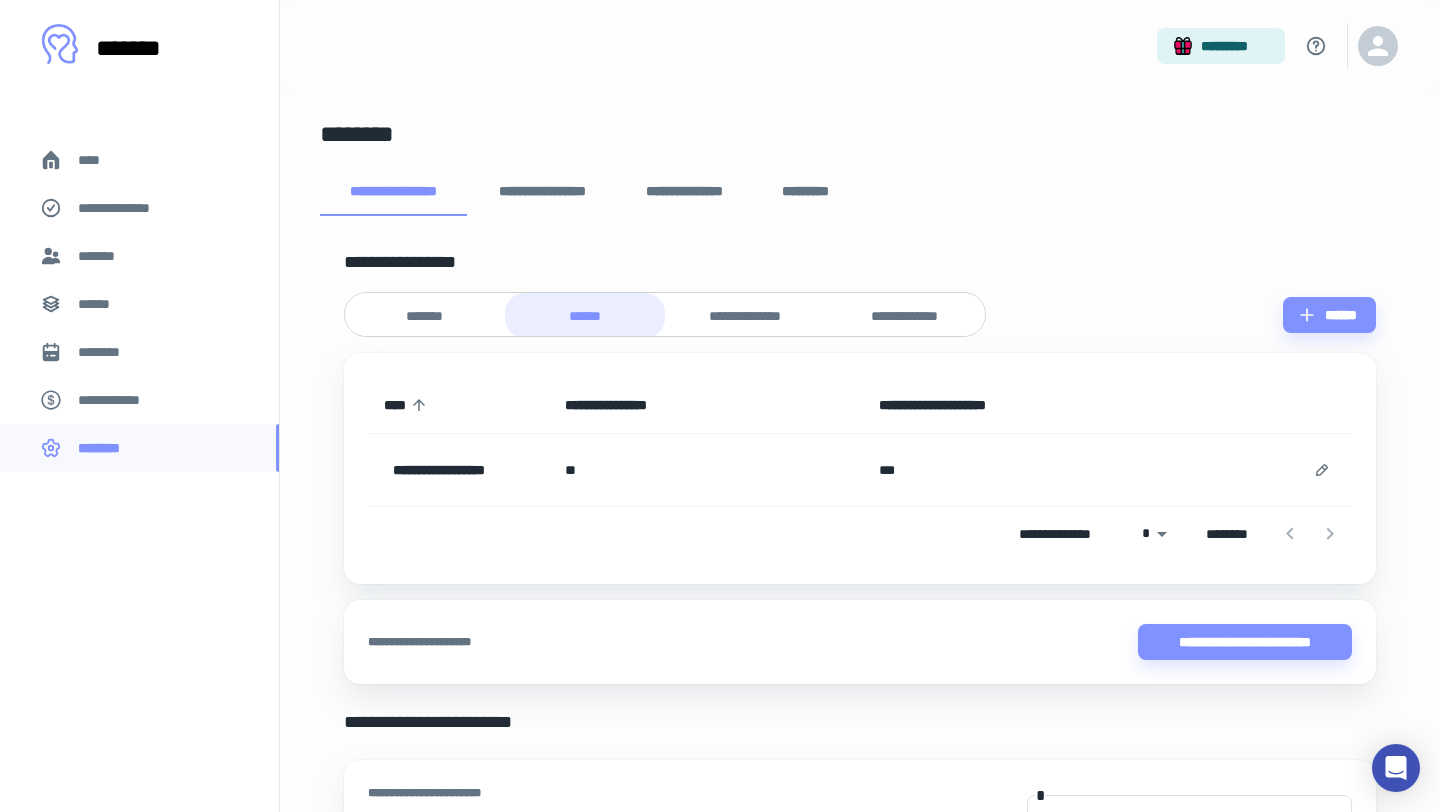 click on "**********" at bounding box center (745, 315) 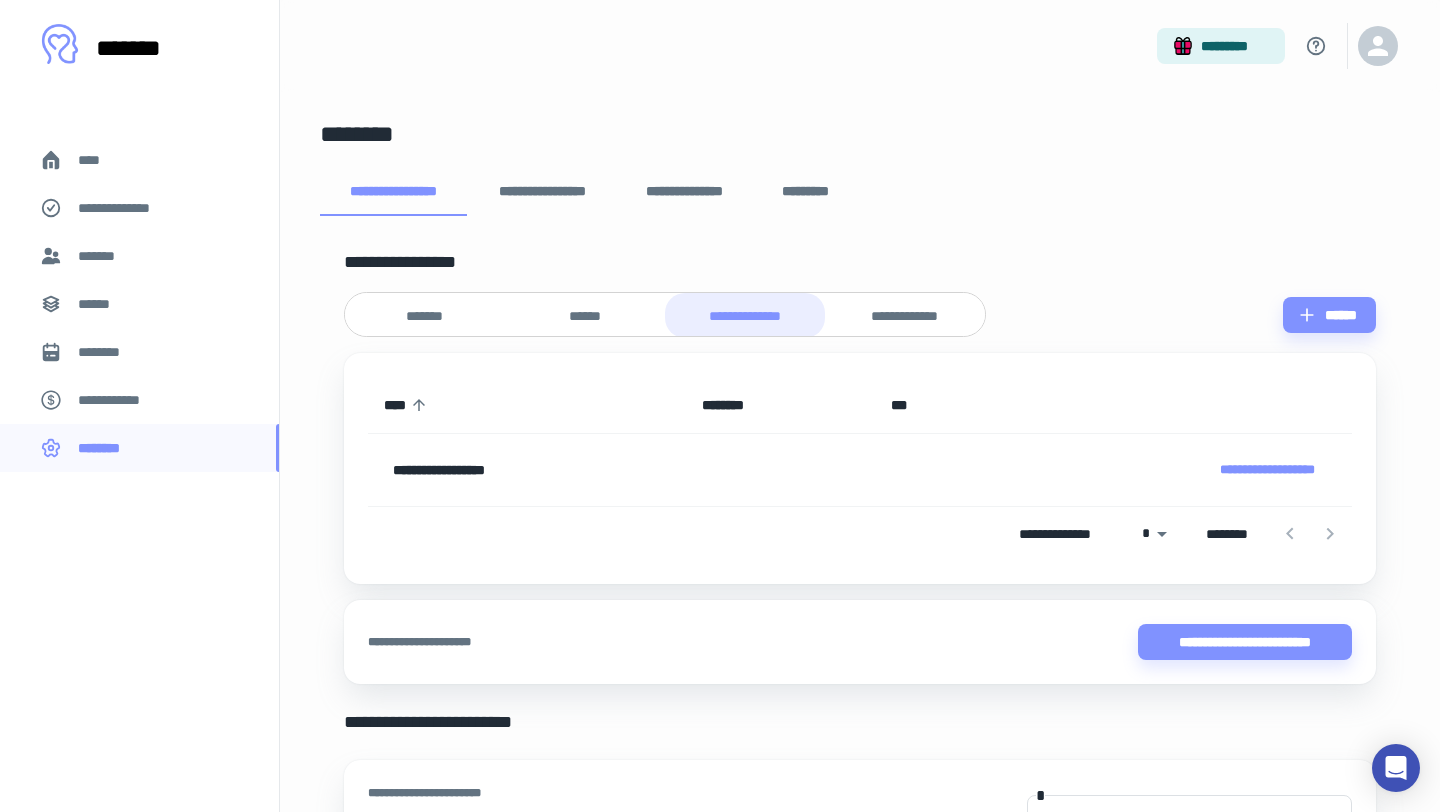 click at bounding box center (934, 470) 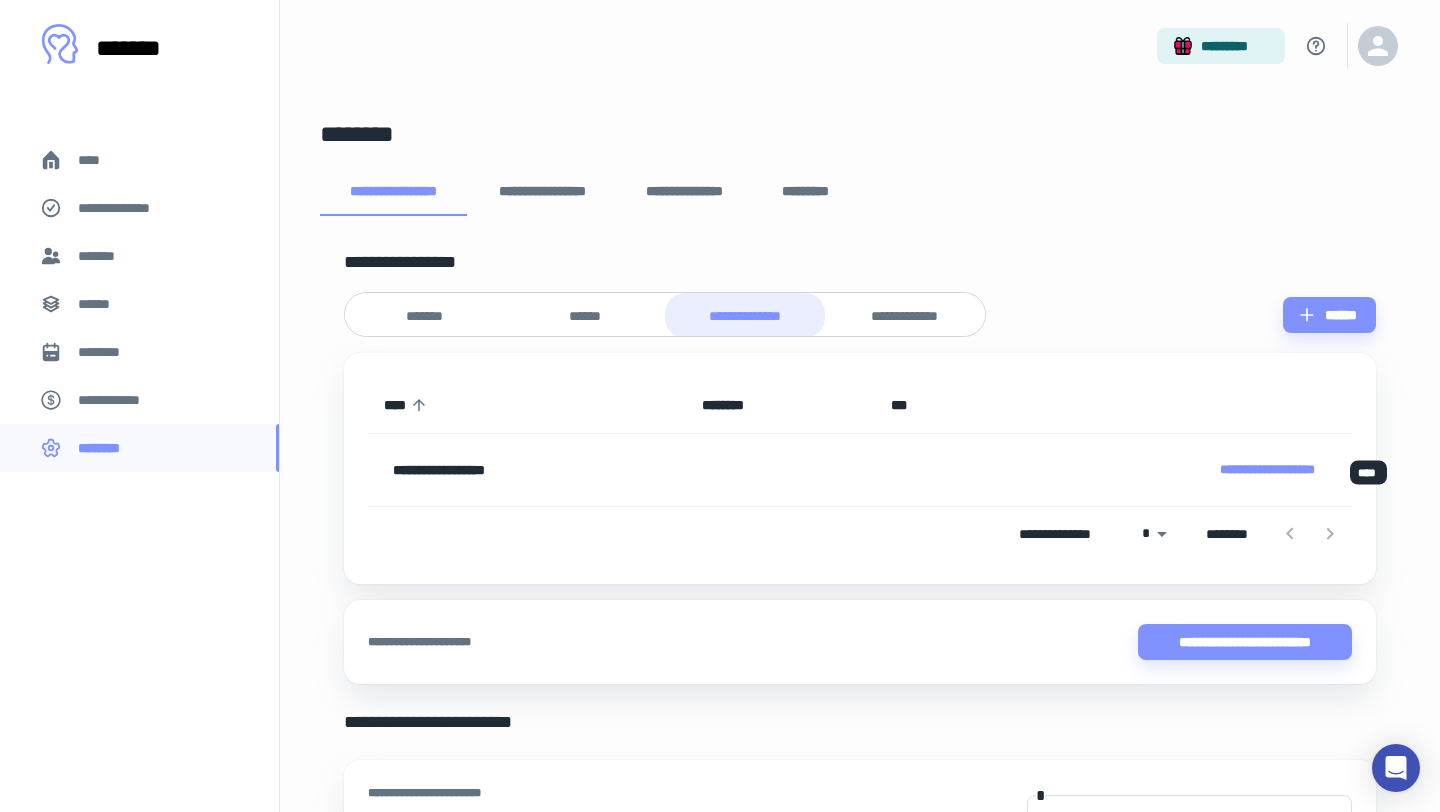 click on "**********" at bounding box center [1267, 470] 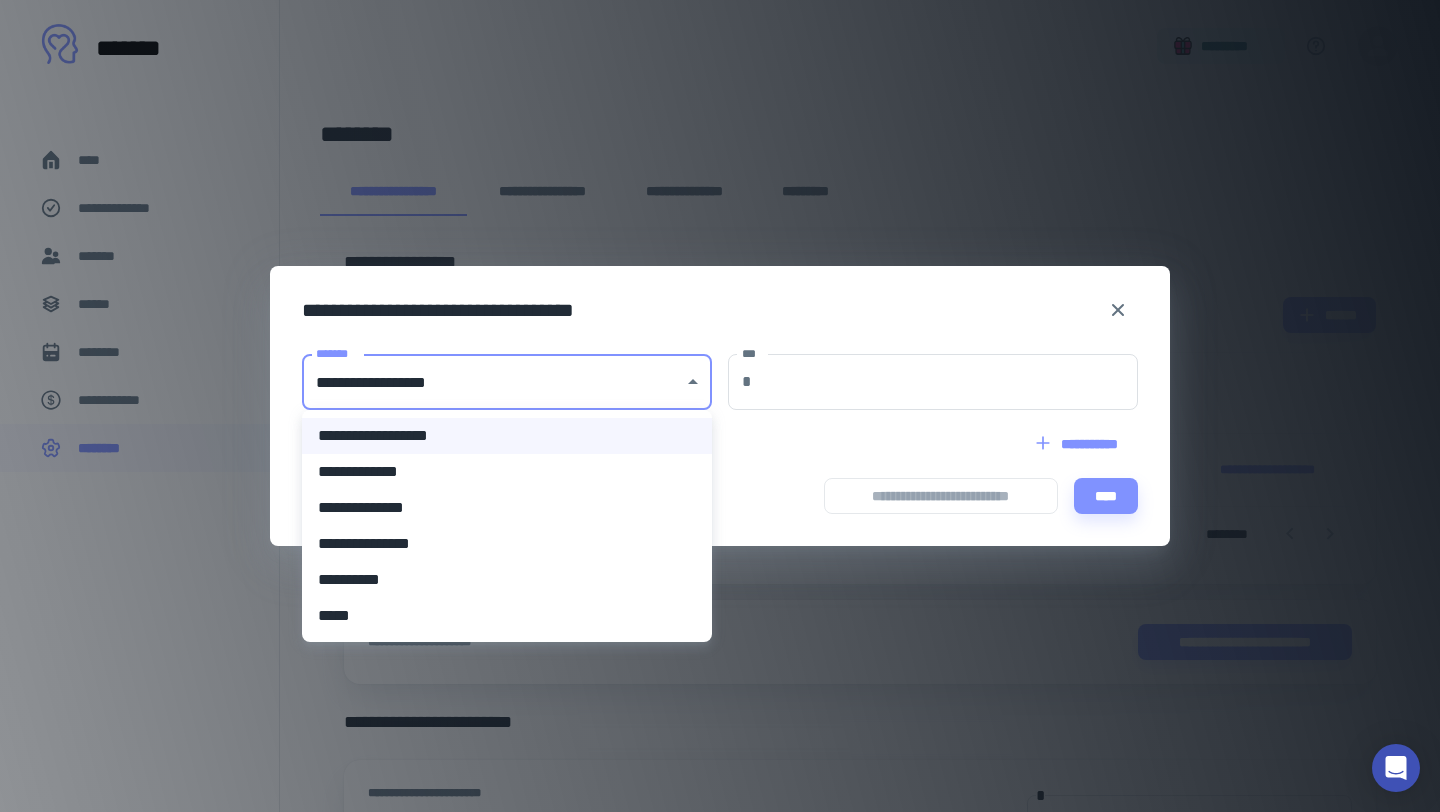 click on "[STREET] [CITY] [STATE] [ZIP] [COUNTRY] [PHONE] [EMAIL]" at bounding box center [720, 406] 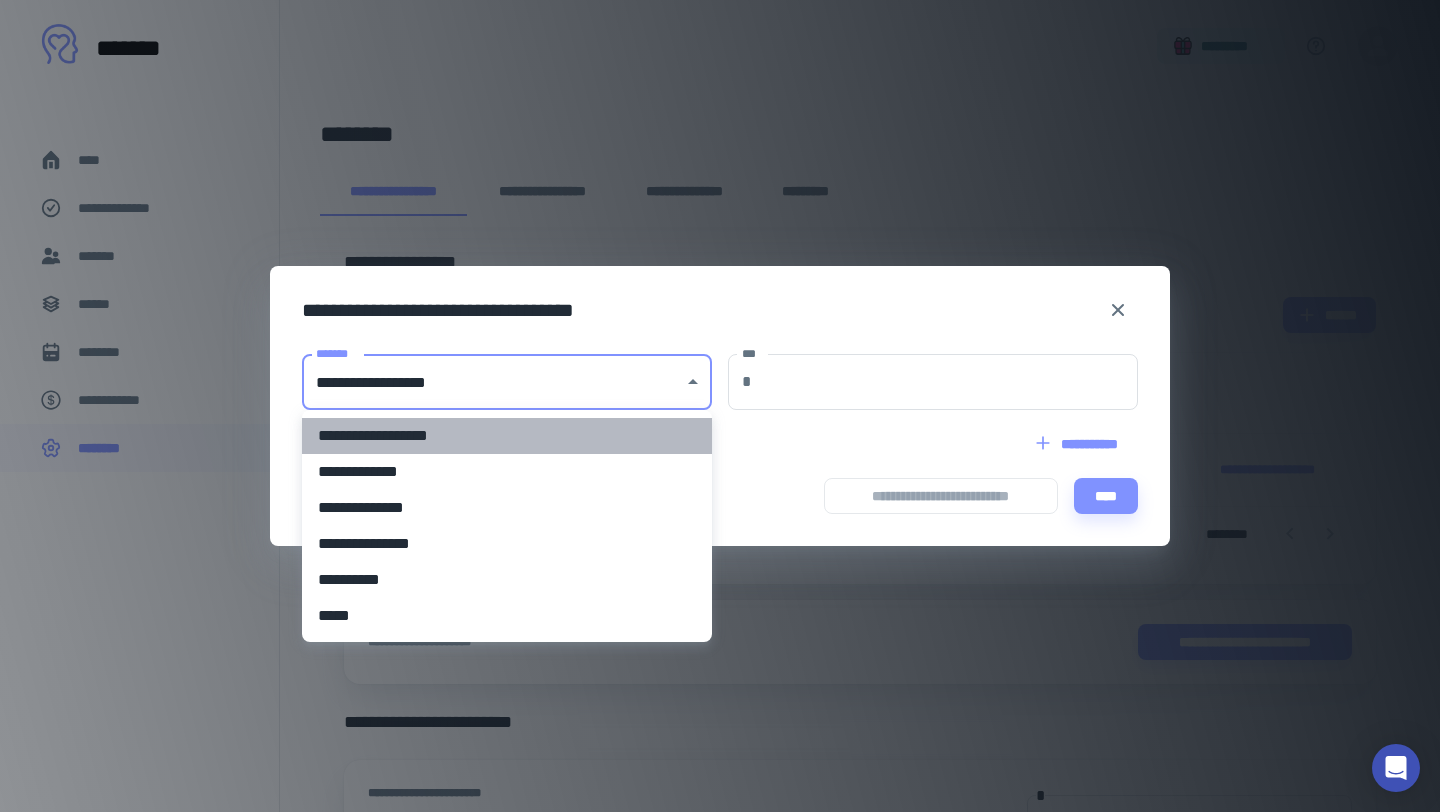 click on "**********" at bounding box center [507, 436] 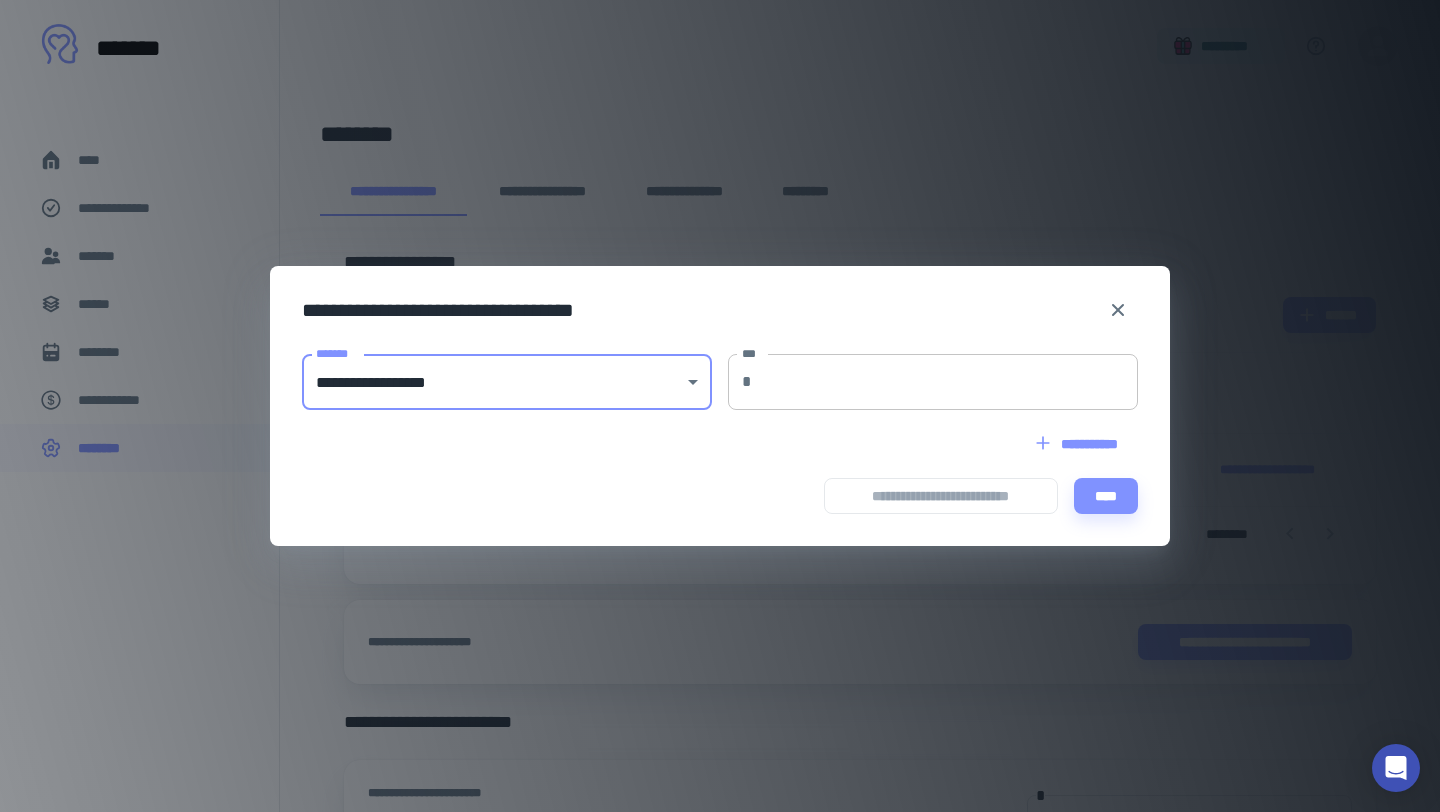 click on "***" at bounding box center [949, 382] 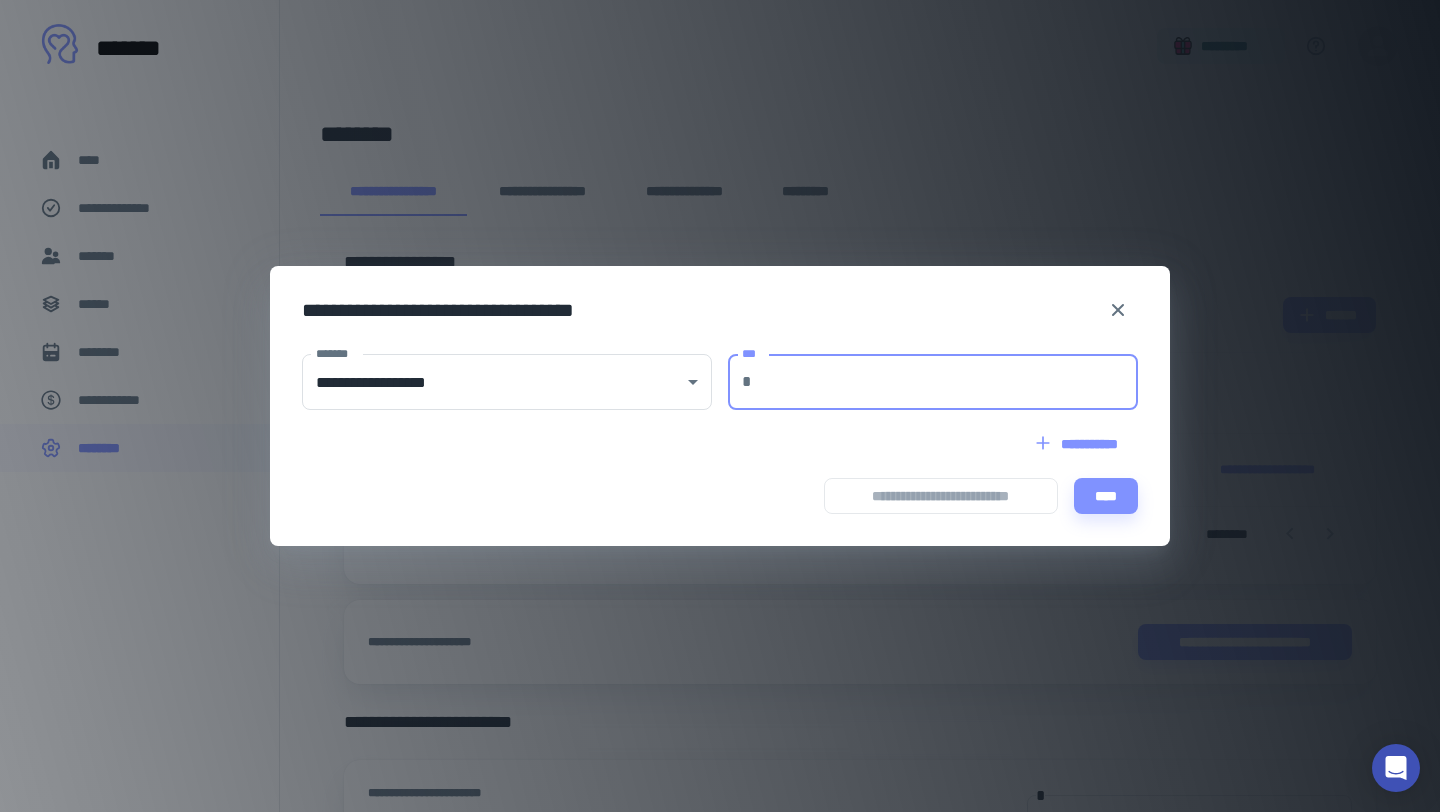 type on "***" 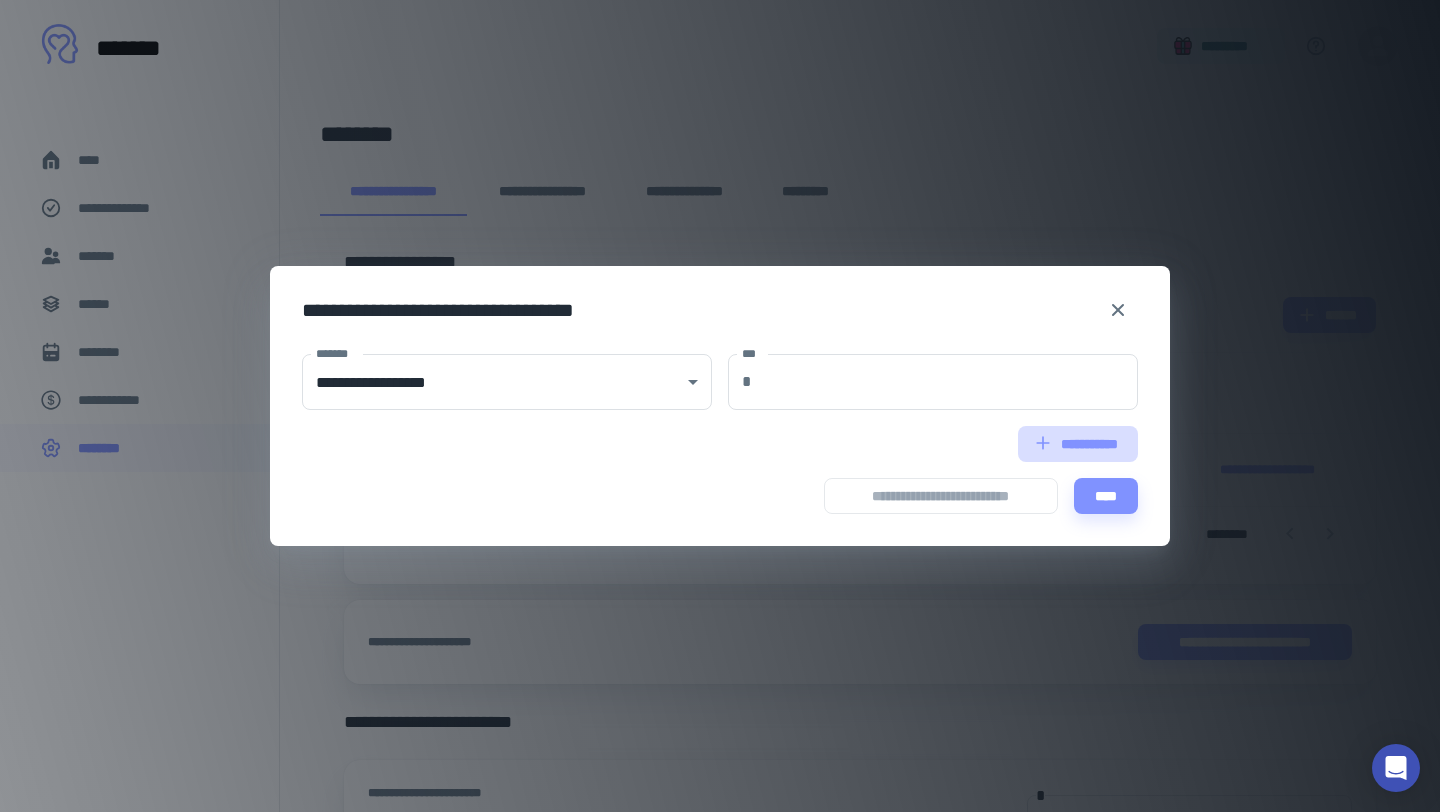 click on "**********" at bounding box center (1078, 444) 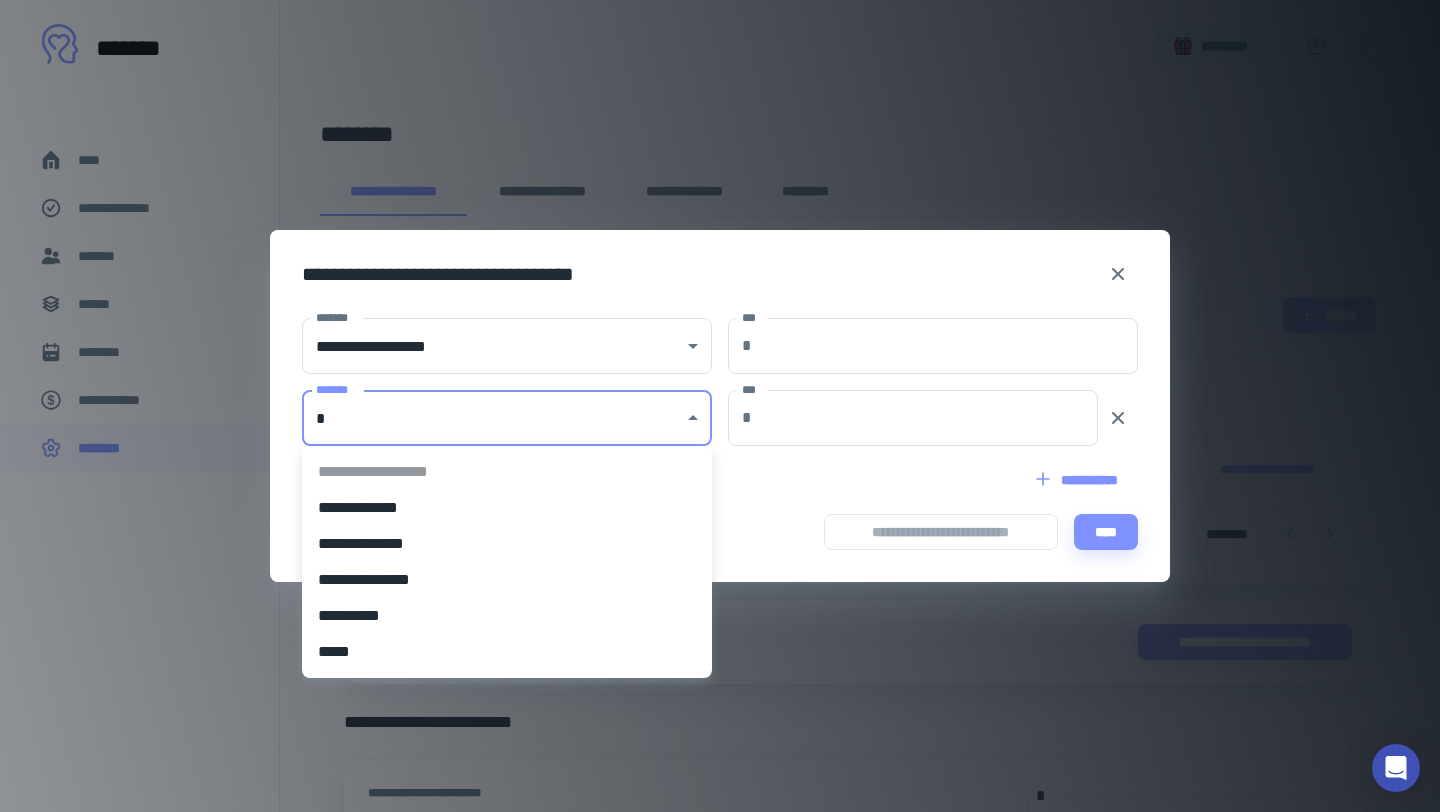 click on "[STREET] [CITY] [STATE] [ZIP] [COUNTRY] [PHONE] [EMAIL]" at bounding box center (720, 406) 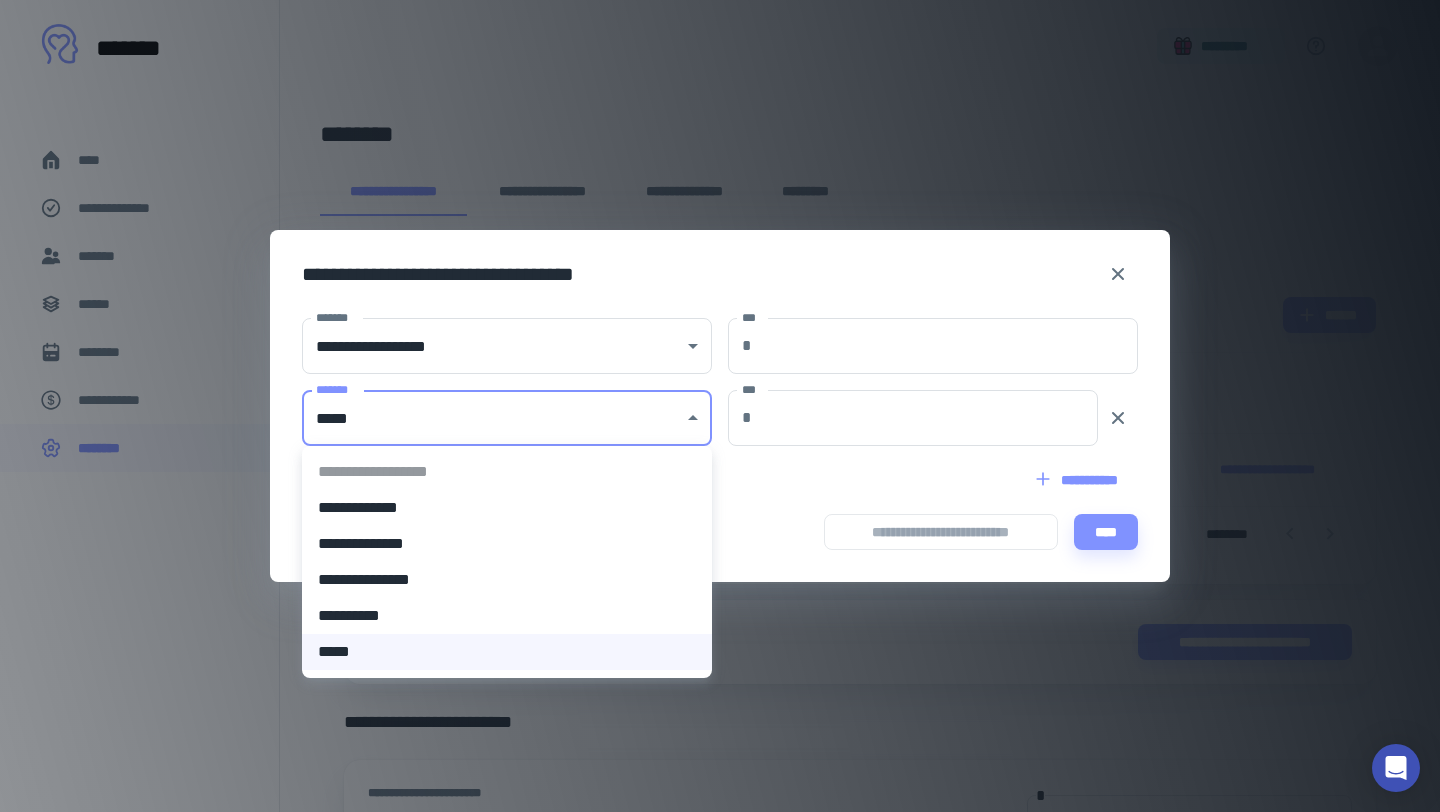 click on "[STREET] [CITY] [STATE] [ZIP] [COUNTRY] [PHONE] [EMAIL]" at bounding box center (720, 406) 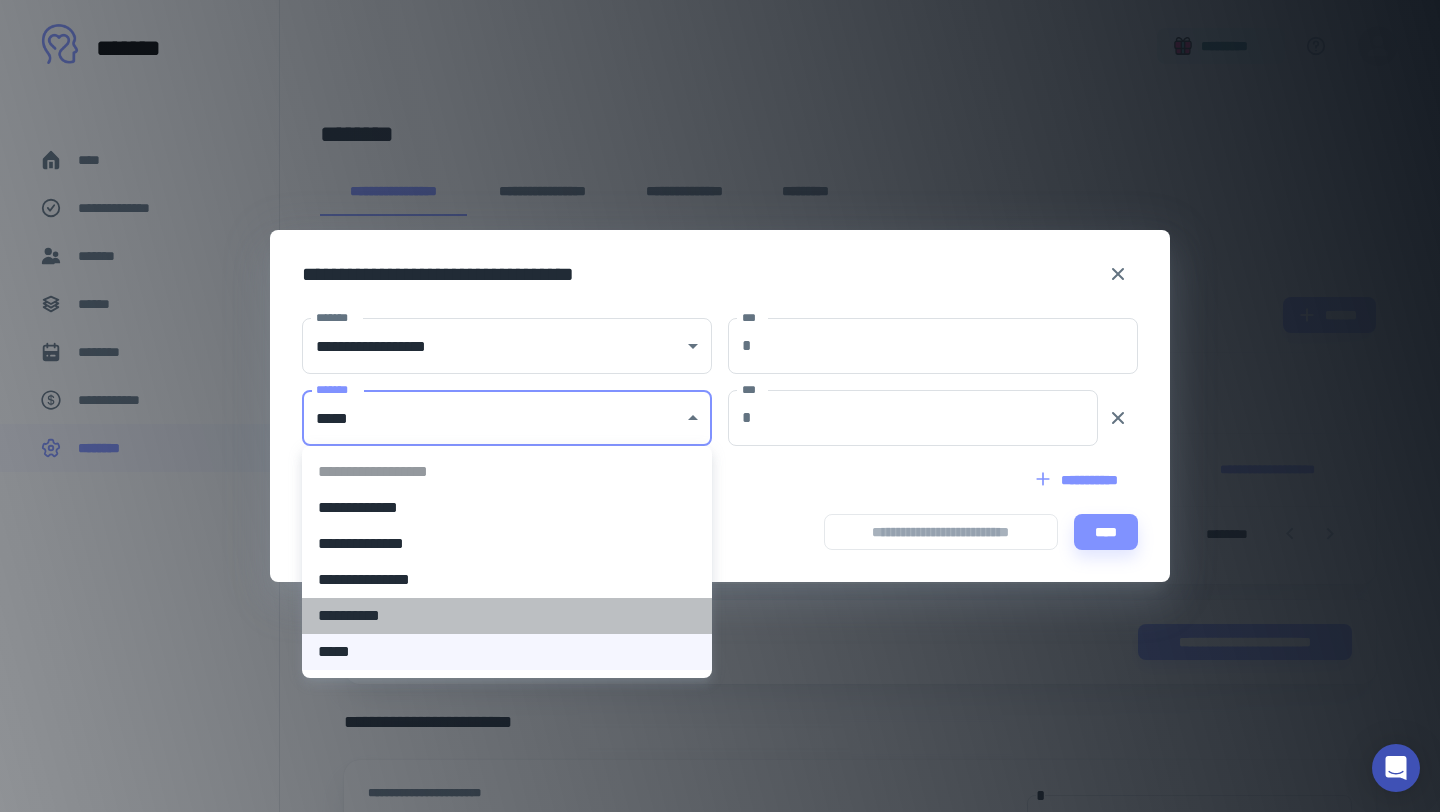 click on "**********" at bounding box center [507, 616] 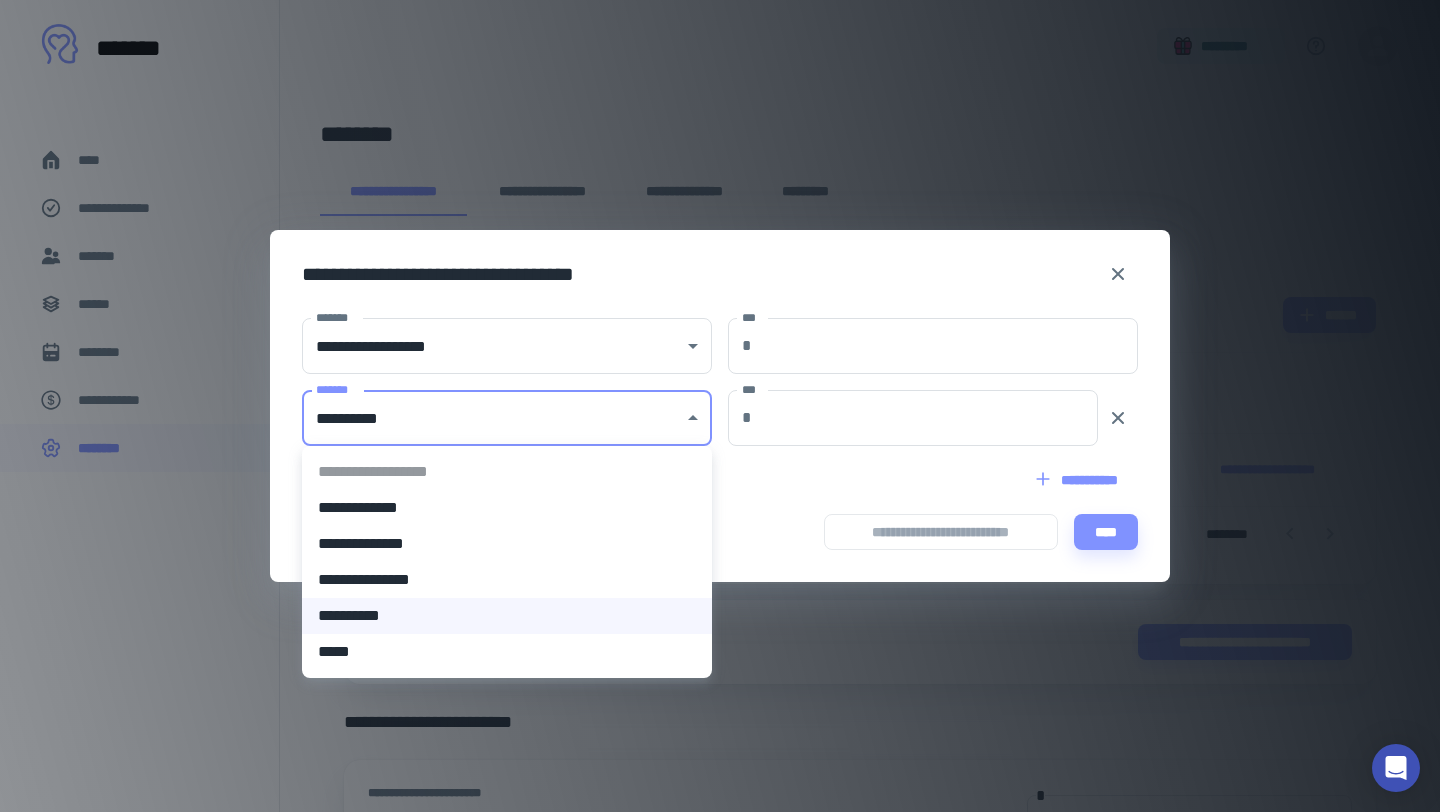 click on "[STREET] [CITY] [STATE] [ZIP] [COUNTRY] [PHONE] [EMAIL]" at bounding box center [720, 406] 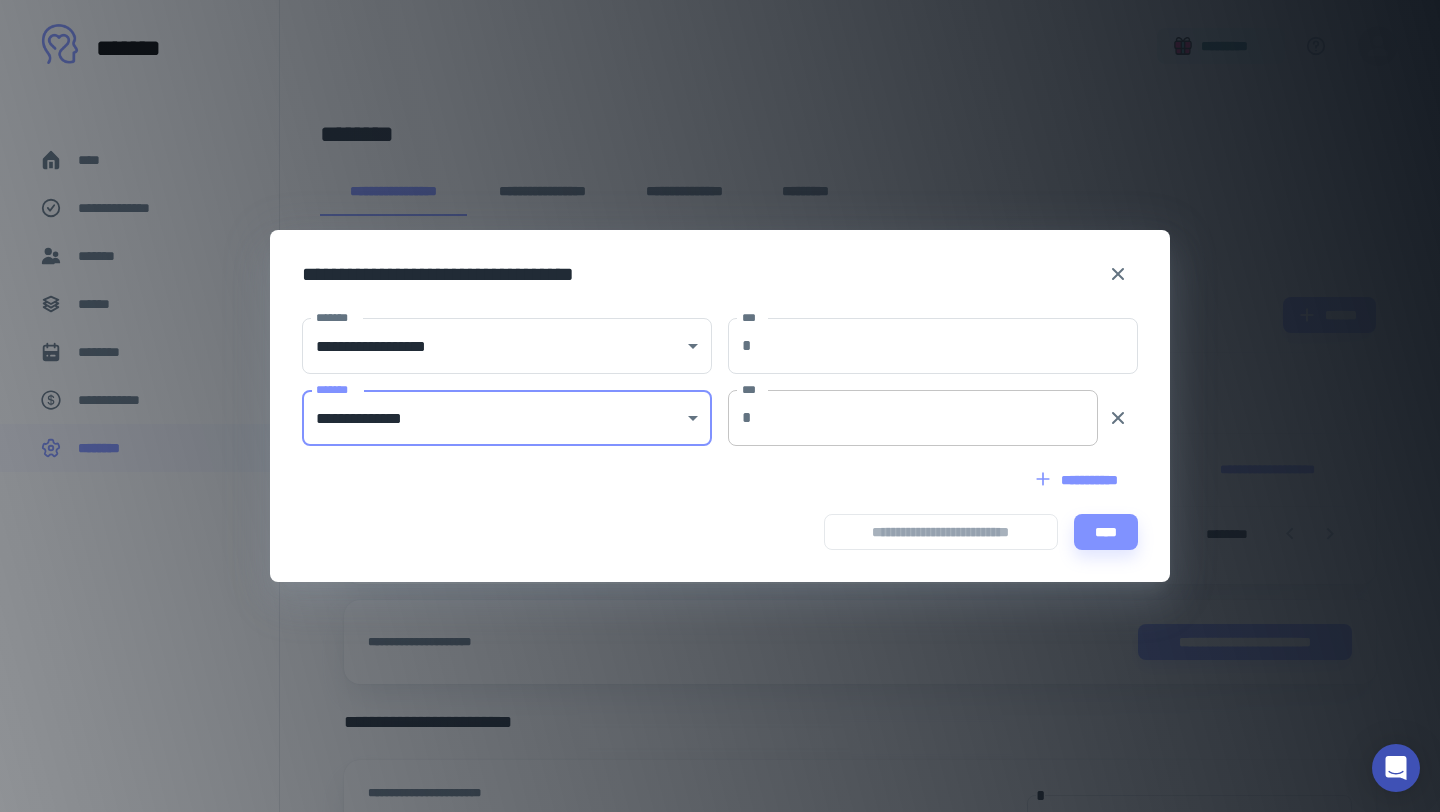 click on "***" at bounding box center [929, 418] 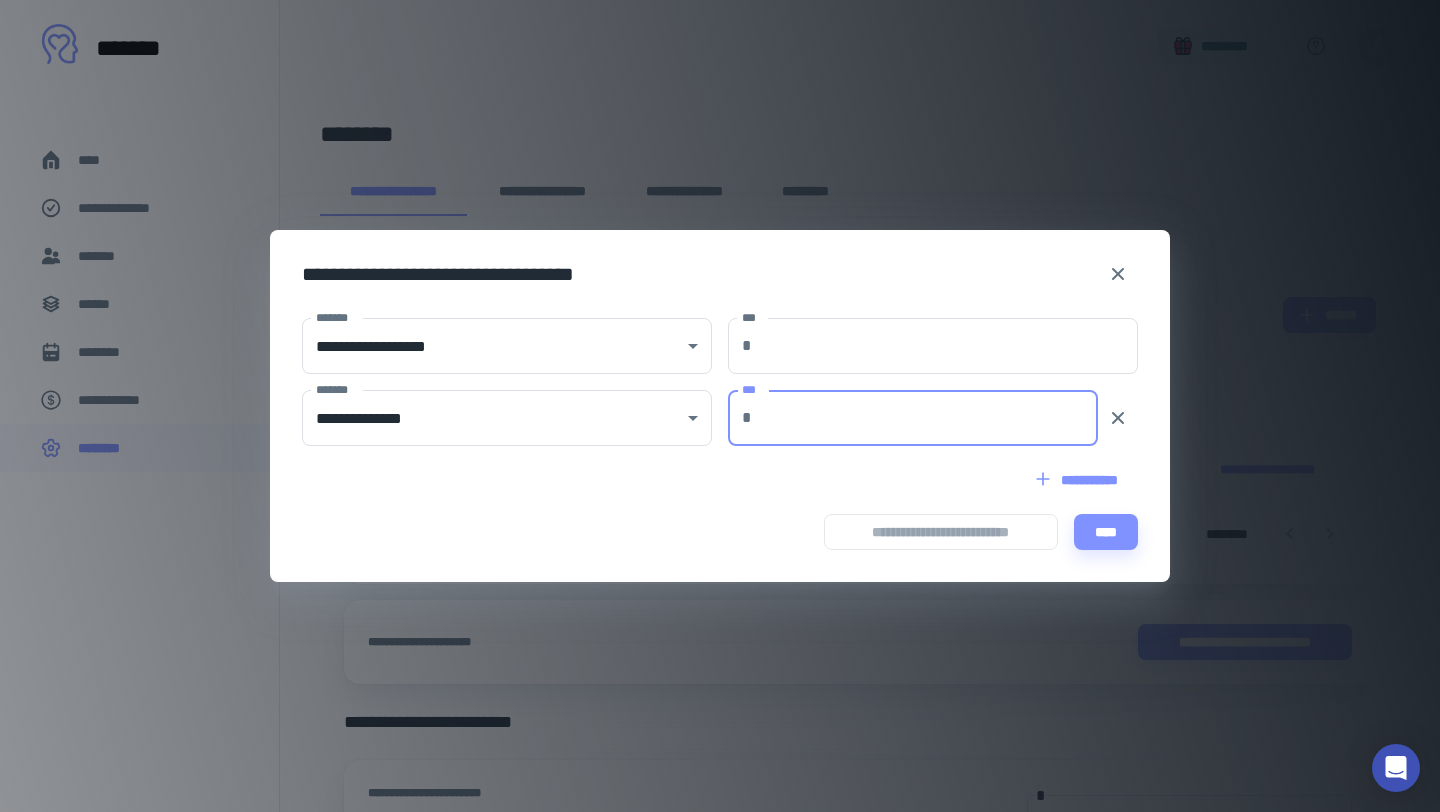 type on "***" 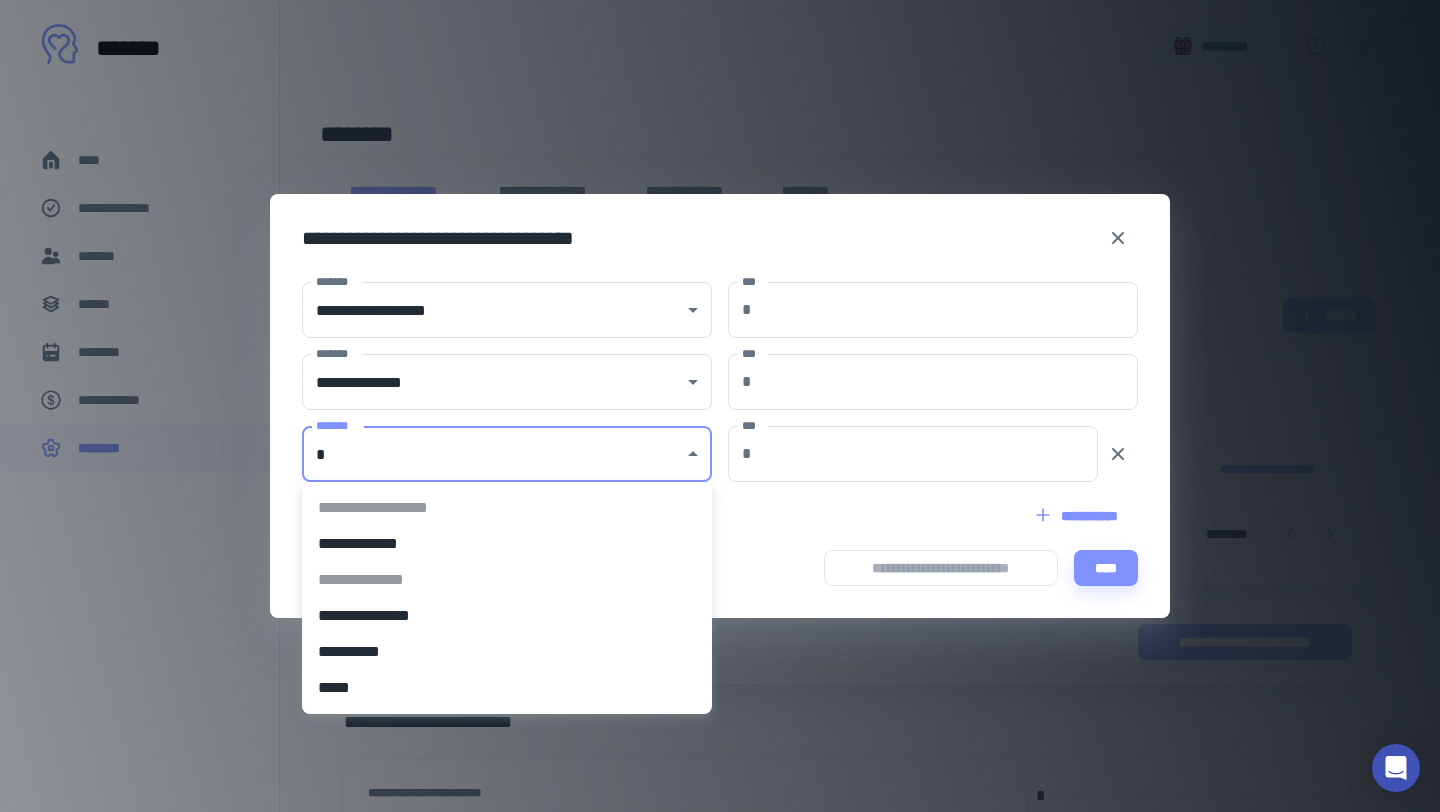 click on "[STREET] [CITY] [STATE] [ZIP] [COUNTRY] [PHONE] [EMAIL]" at bounding box center (720, 406) 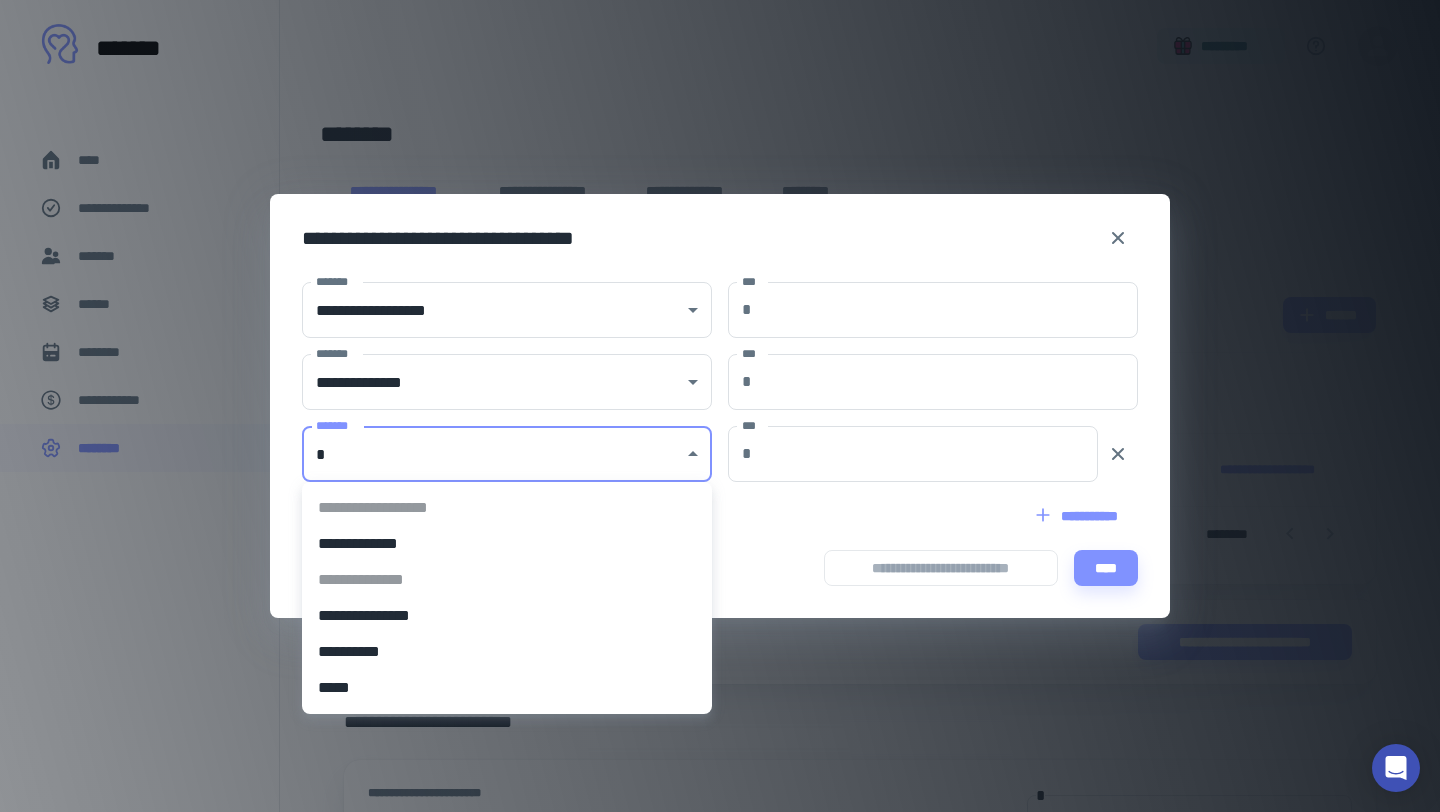 click at bounding box center (720, 406) 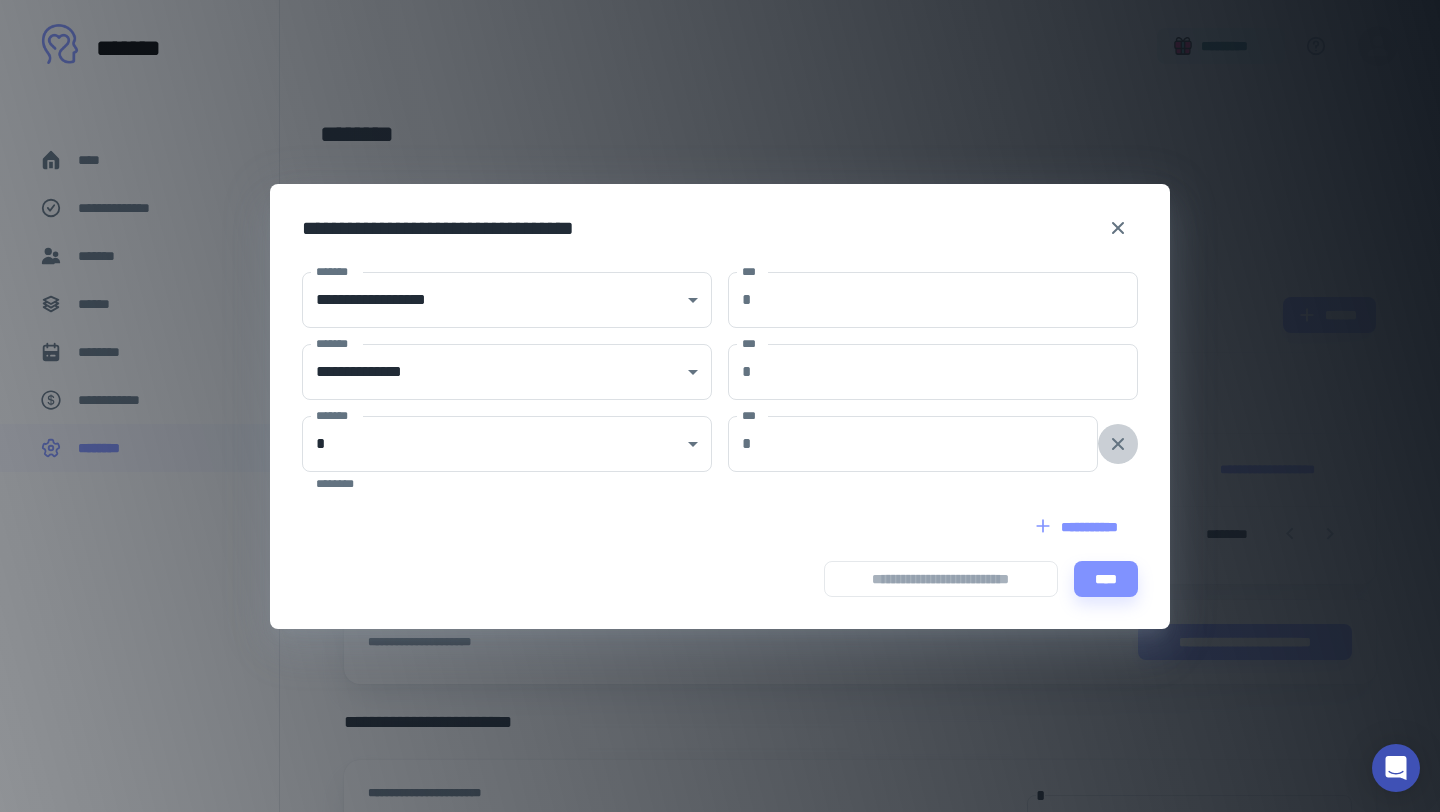 click at bounding box center (1118, 444) 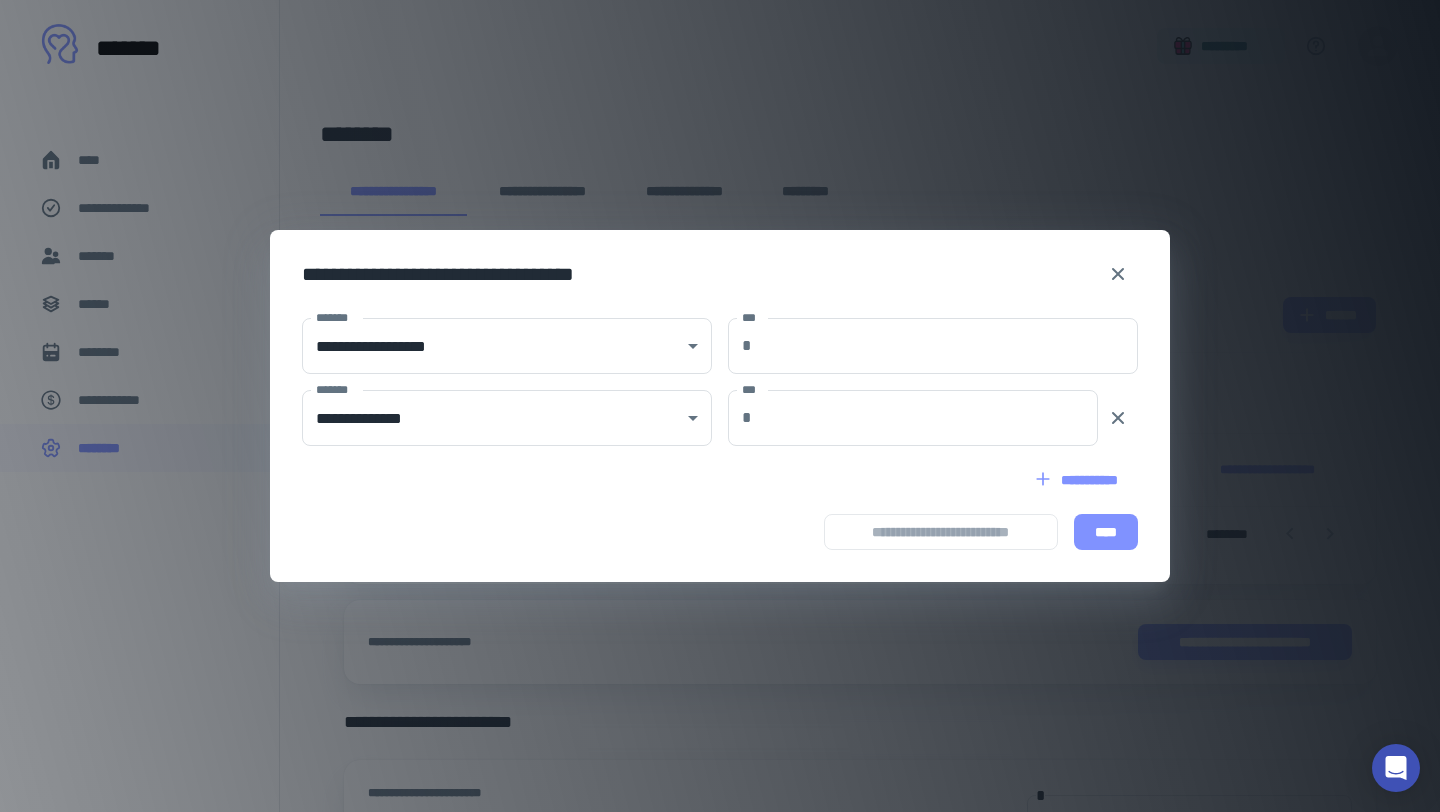 click on "****" at bounding box center (1106, 532) 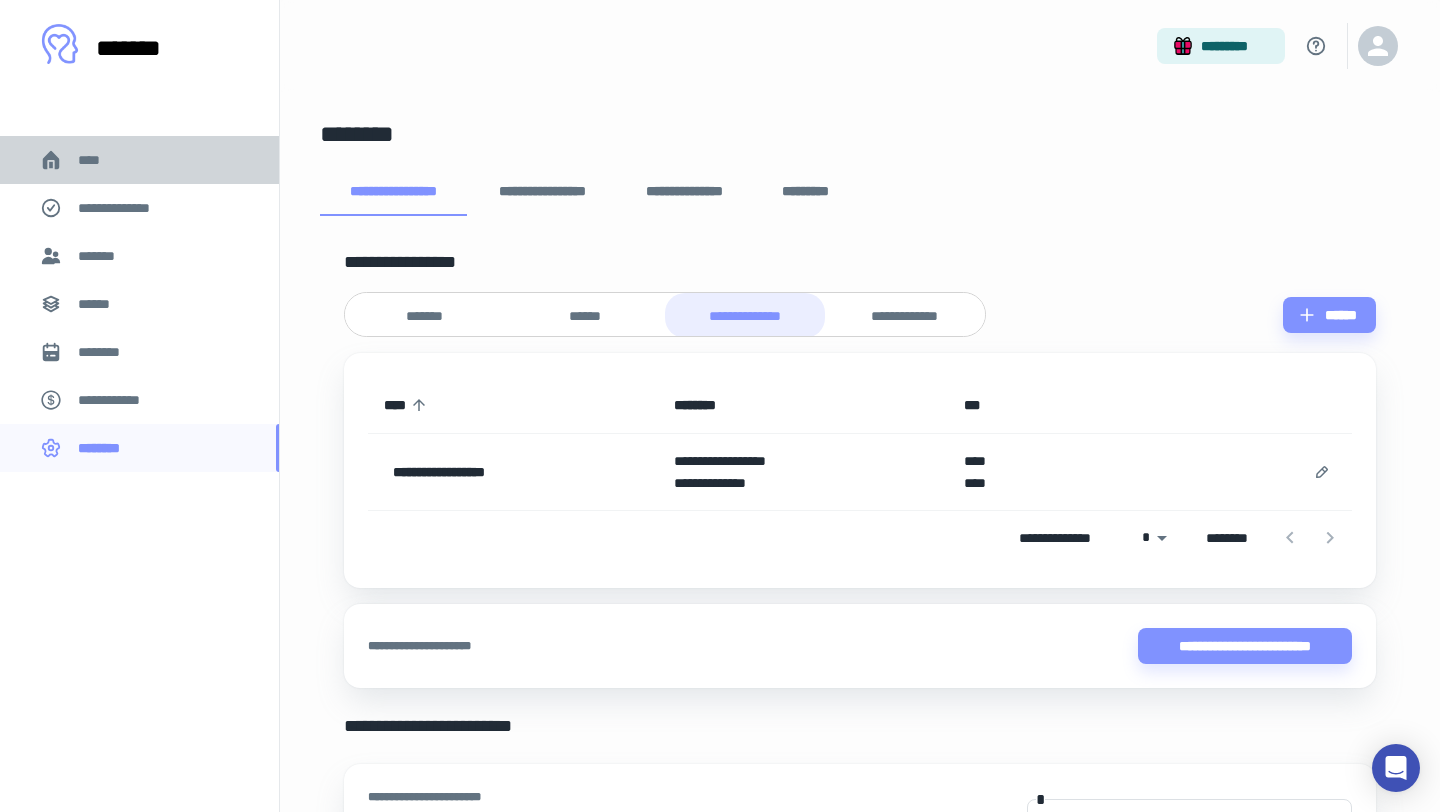 click on "****" at bounding box center [139, 160] 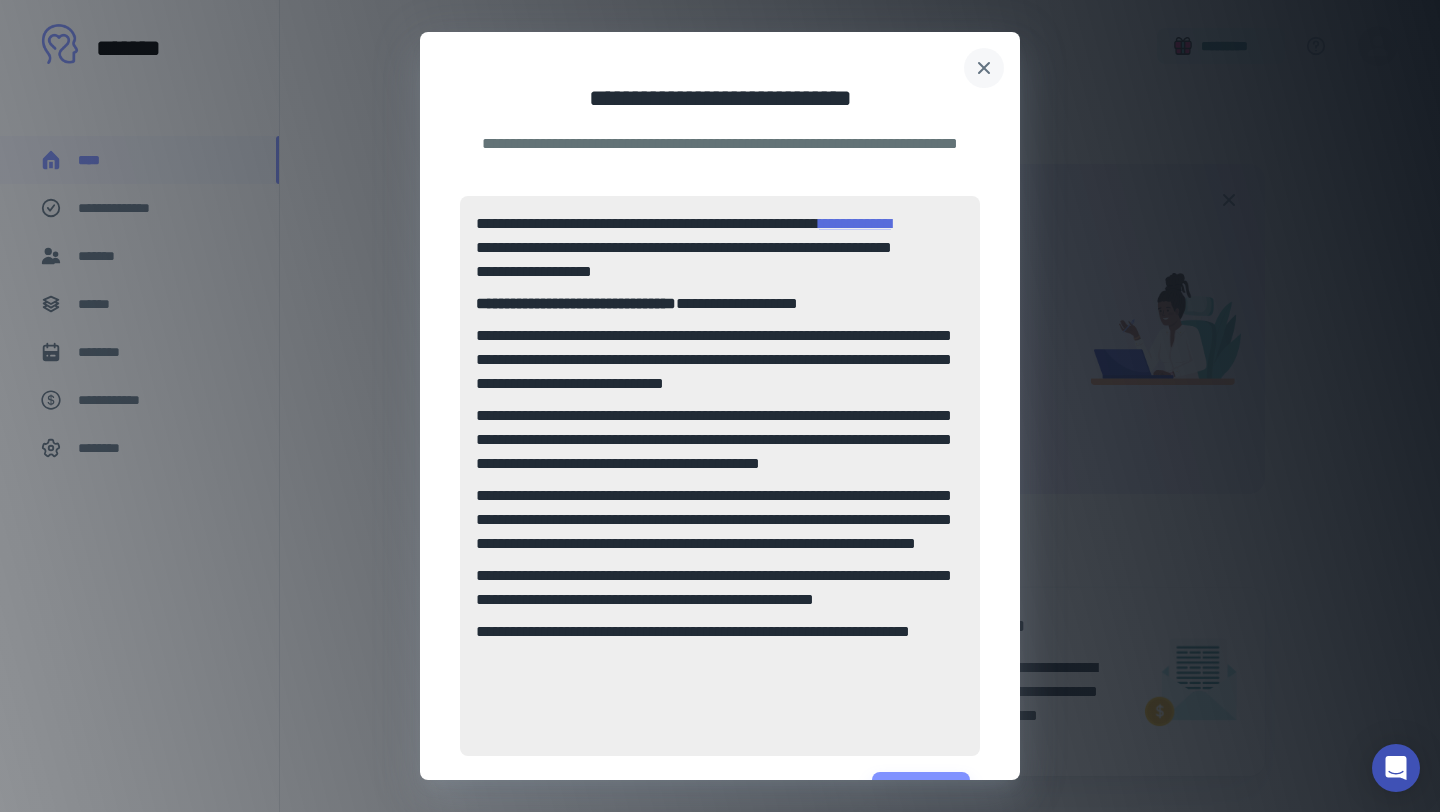 click at bounding box center (984, 68) 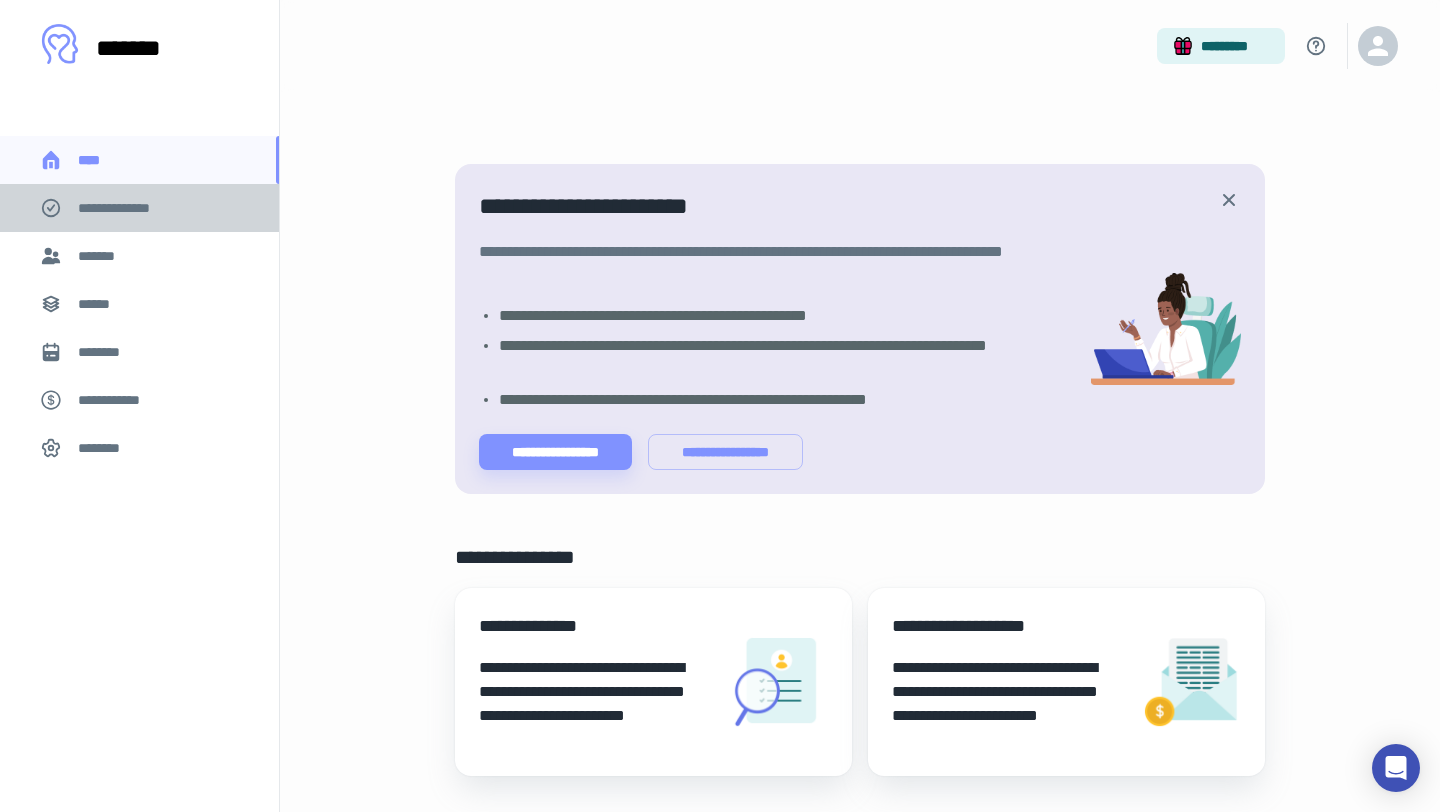 click on "**********" at bounding box center (127, 208) 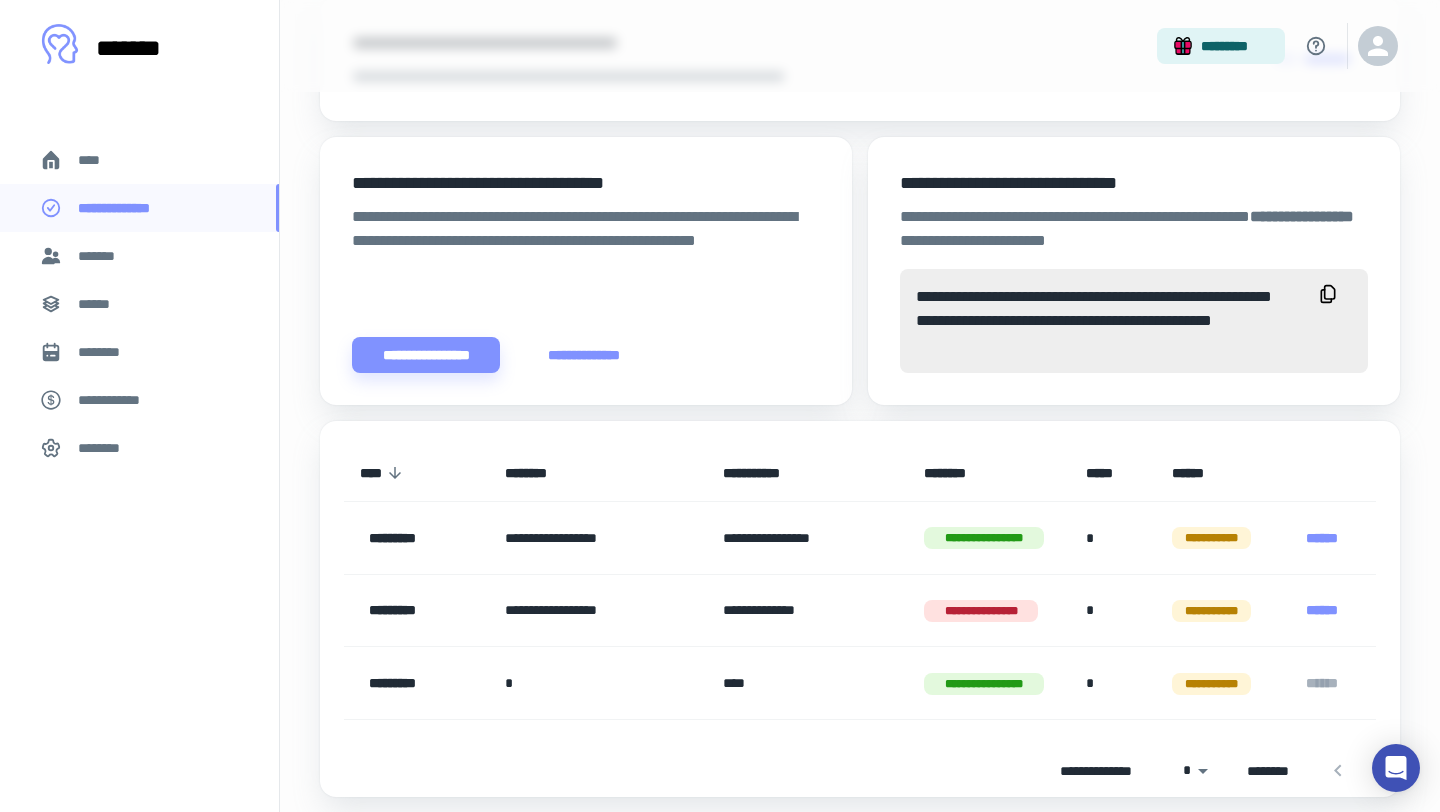scroll, scrollTop: 603, scrollLeft: 0, axis: vertical 